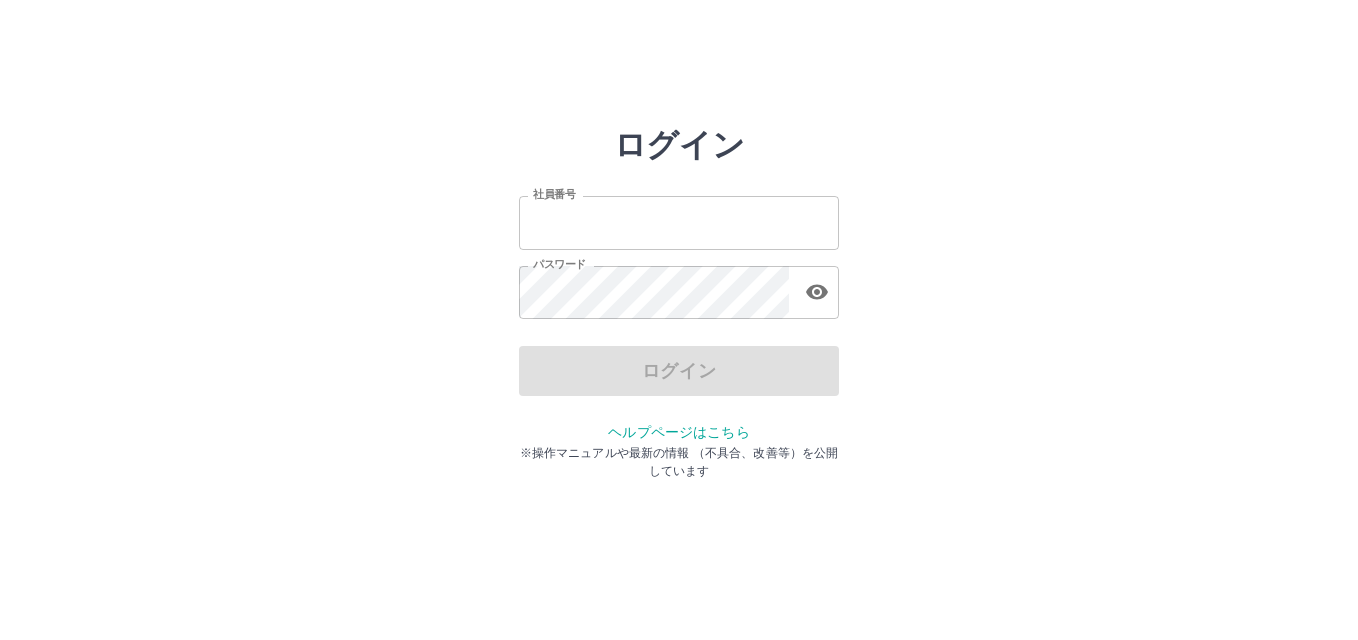 scroll, scrollTop: 0, scrollLeft: 0, axis: both 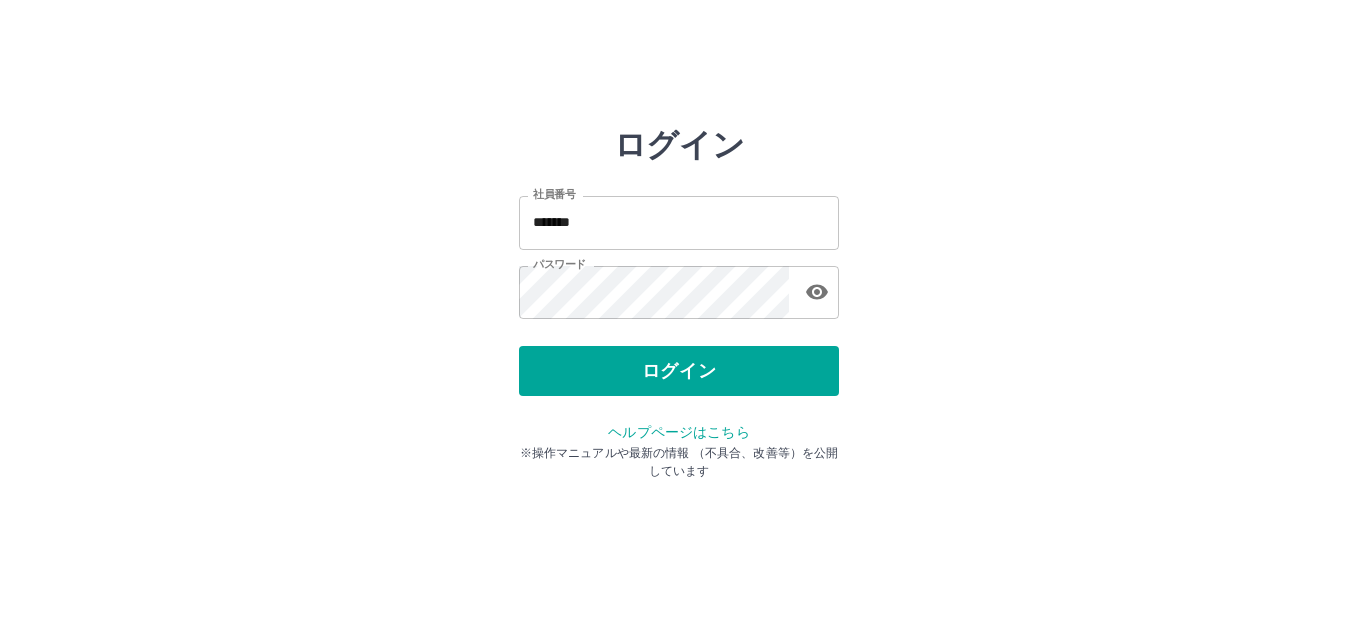 click on "ログイン" at bounding box center (679, 371) 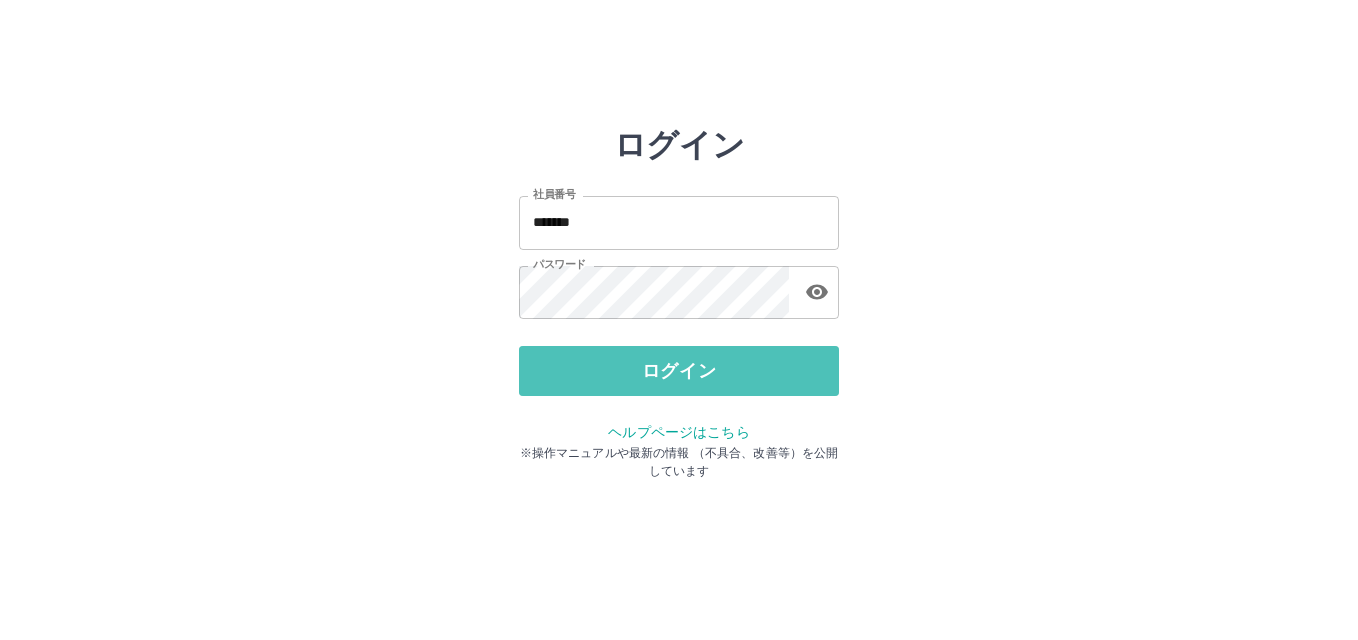 click on "ログイン" at bounding box center (679, 371) 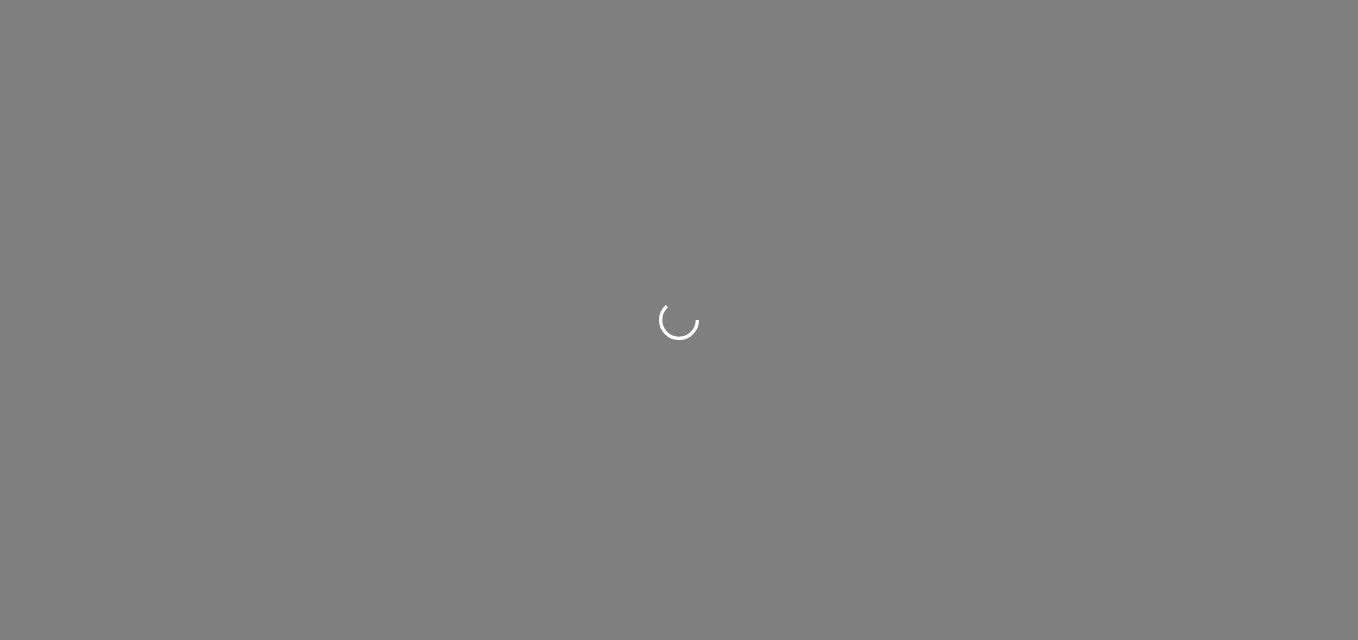 scroll, scrollTop: 0, scrollLeft: 0, axis: both 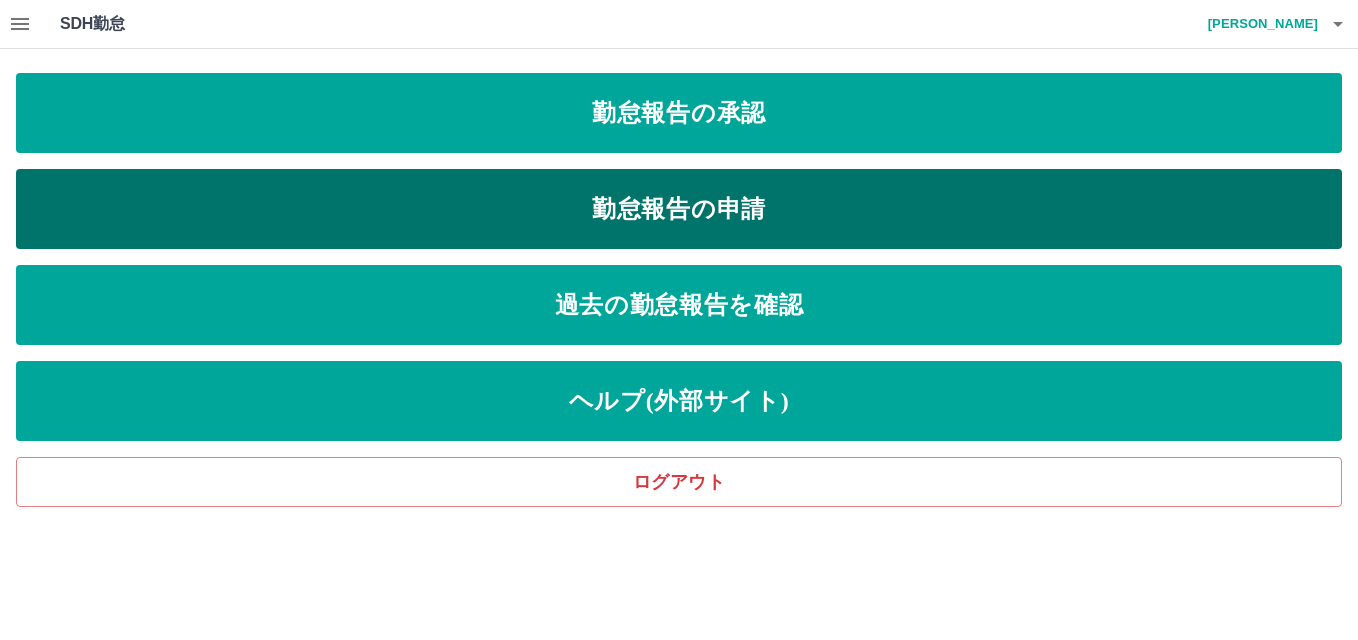 click on "勤怠報告の申請" at bounding box center (679, 209) 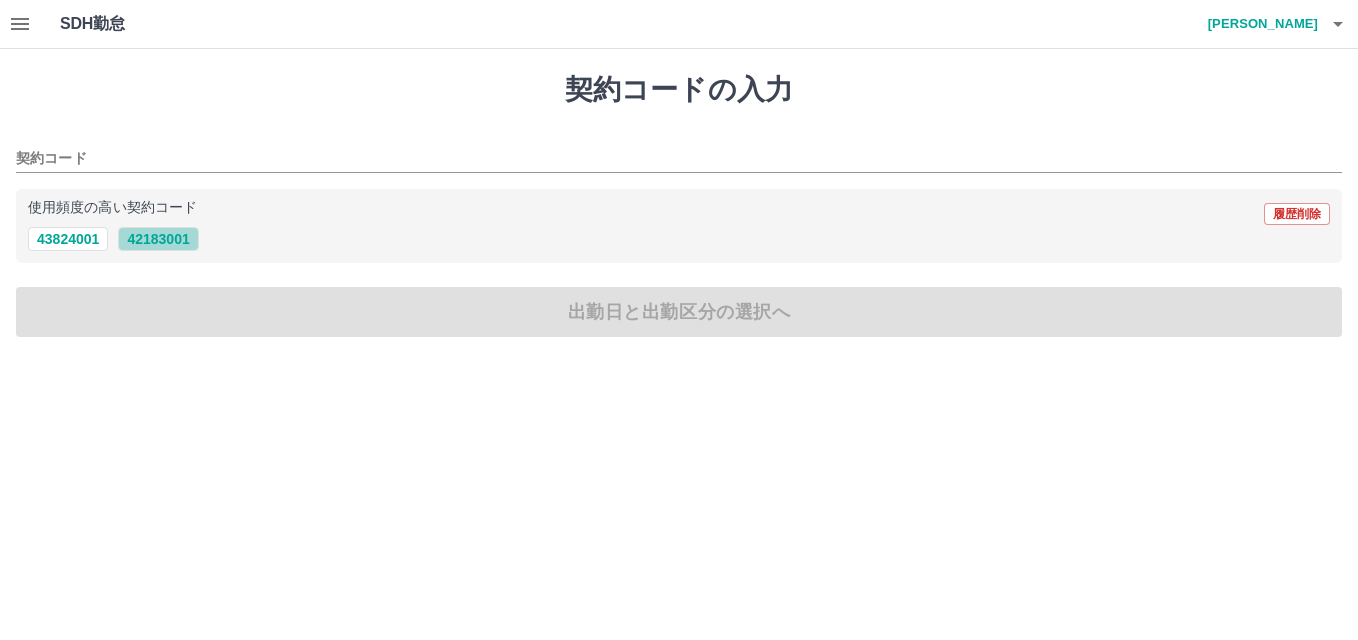 click on "42183001" at bounding box center (158, 239) 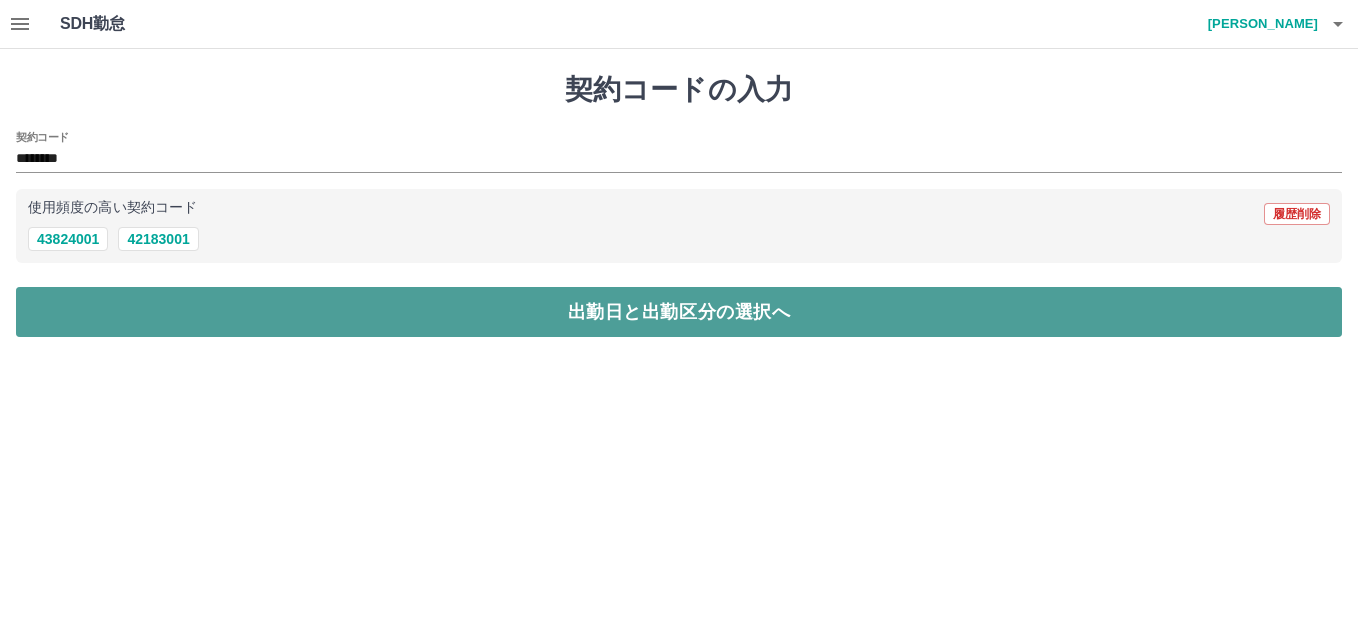click on "出勤日と出勤区分の選択へ" at bounding box center [679, 312] 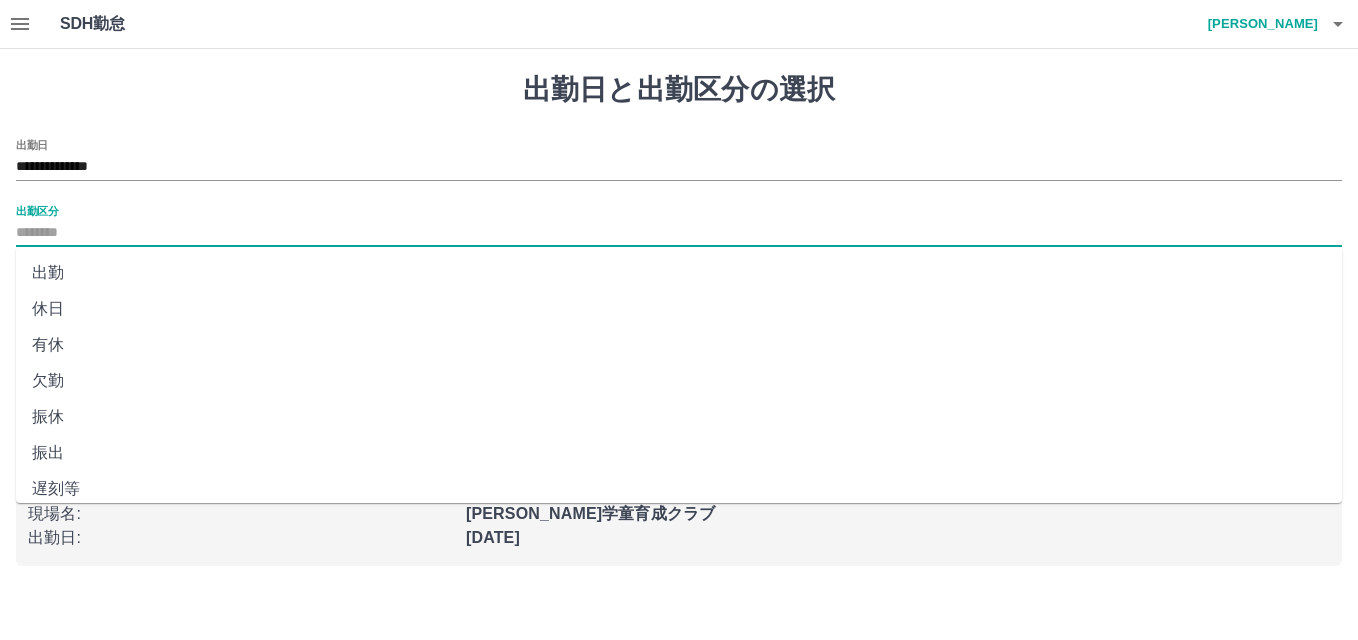 click on "出勤区分" at bounding box center [679, 233] 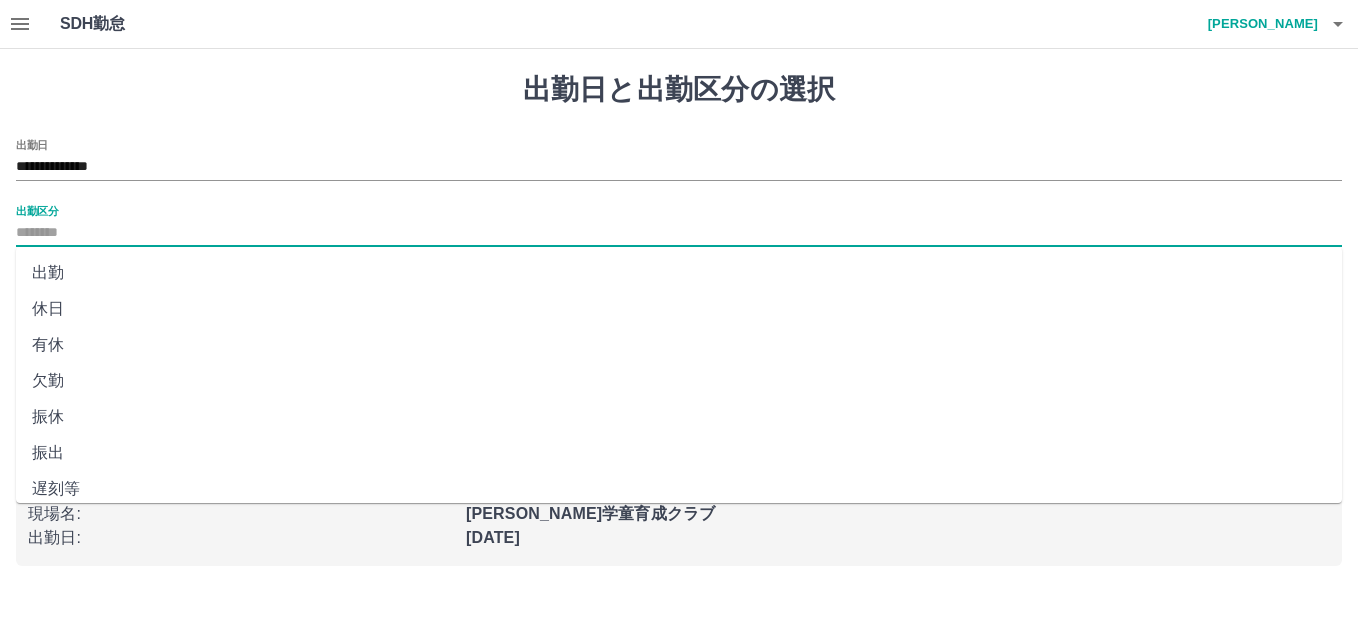 click on "休日" at bounding box center (679, 309) 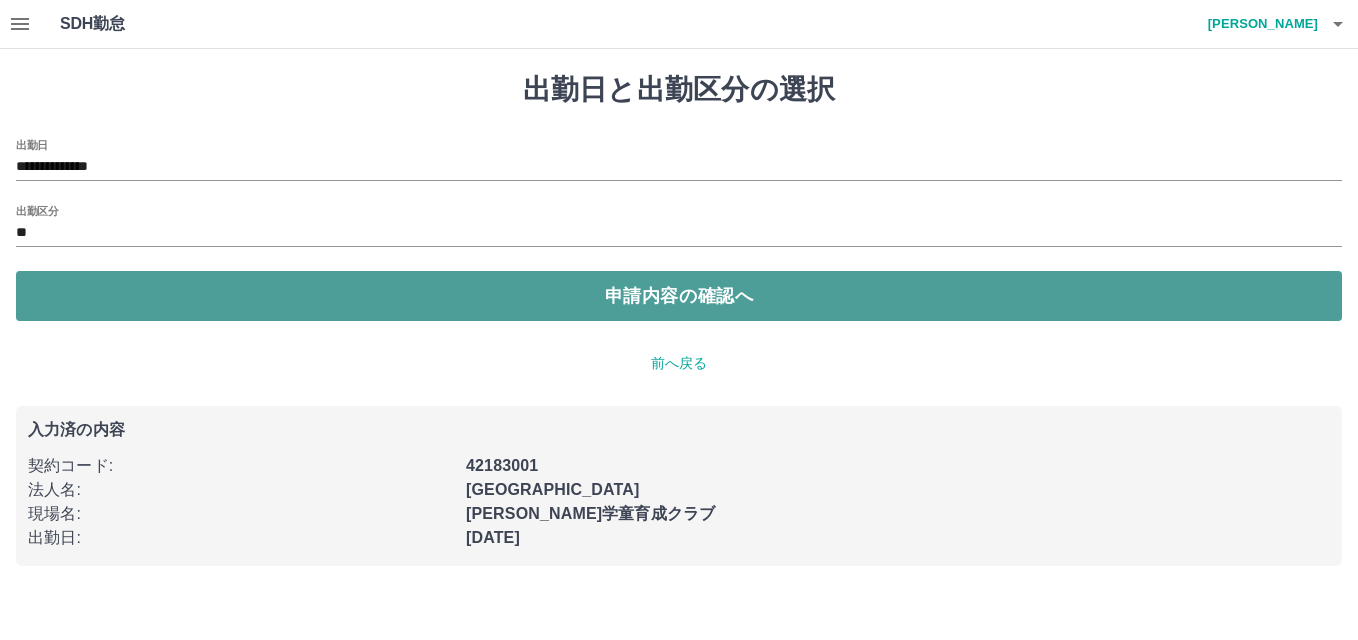 click on "申請内容の確認へ" at bounding box center [679, 296] 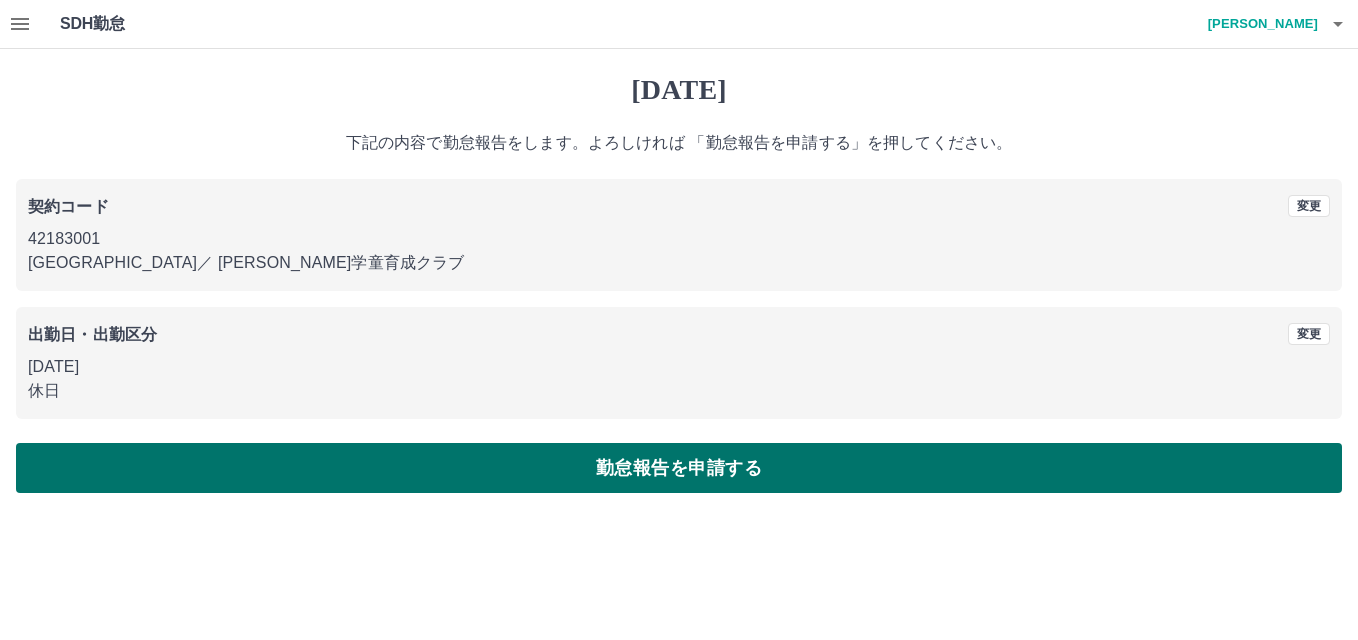 click on "勤怠報告を申請する" at bounding box center (679, 468) 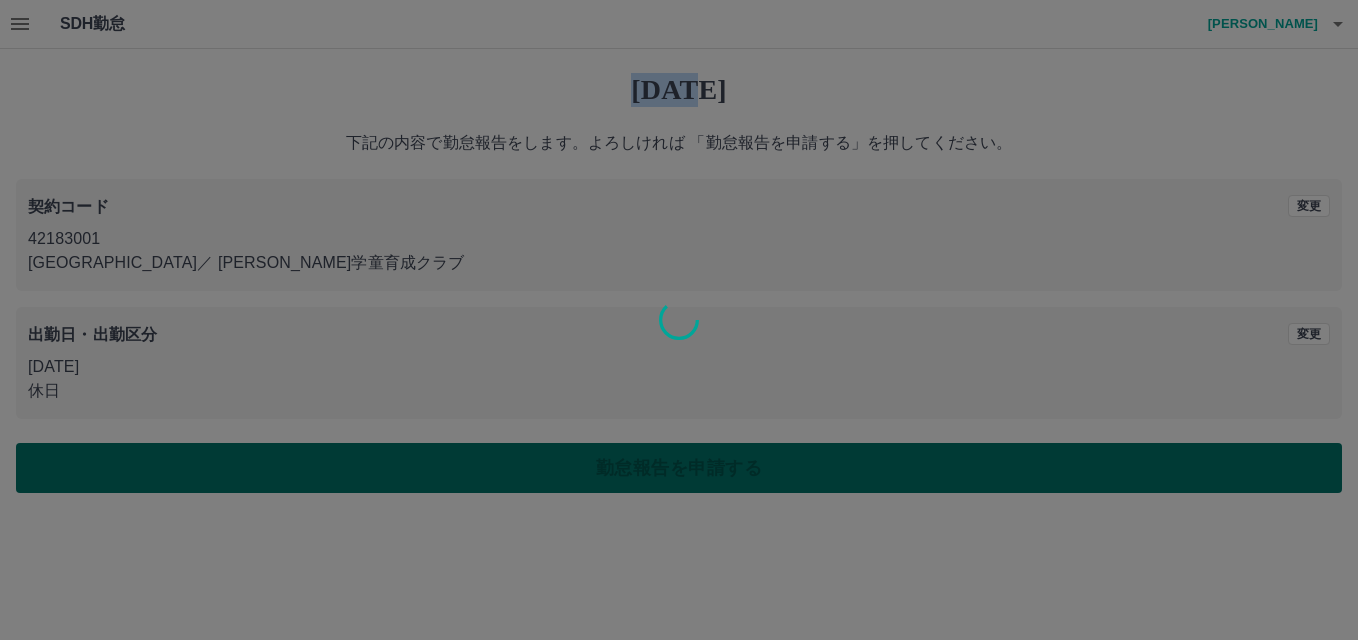 click at bounding box center [679, 320] 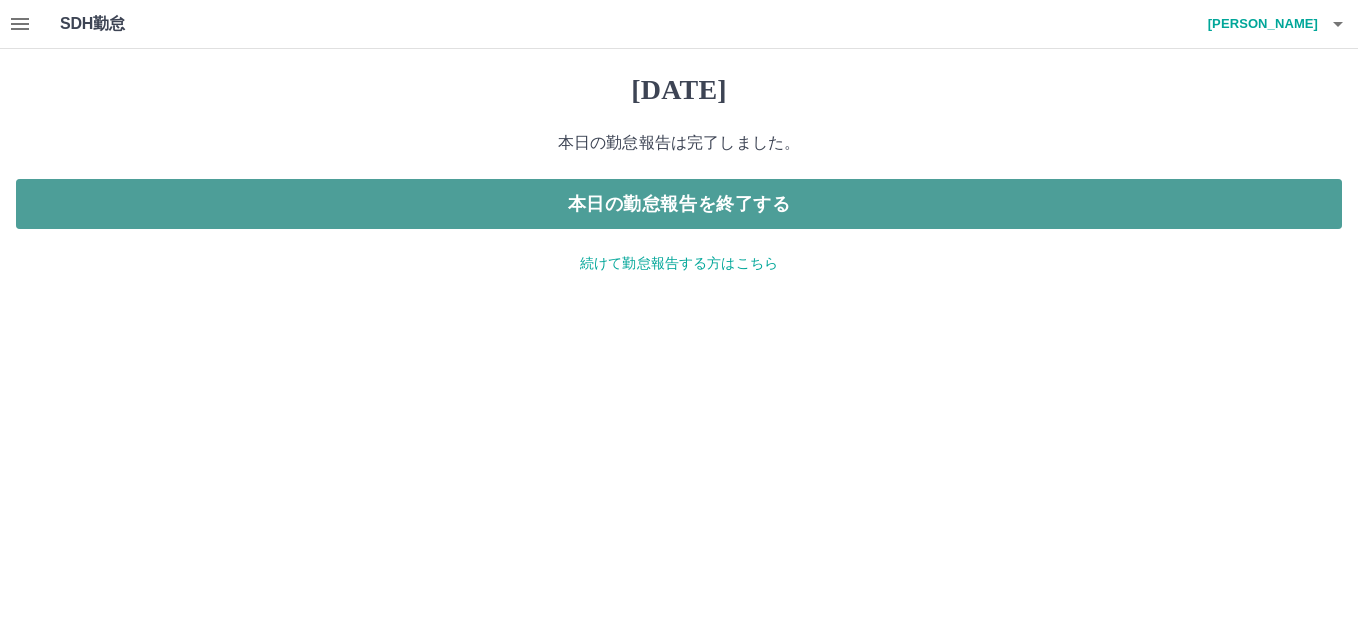 click on "本日の勤怠報告を終了する" at bounding box center (679, 204) 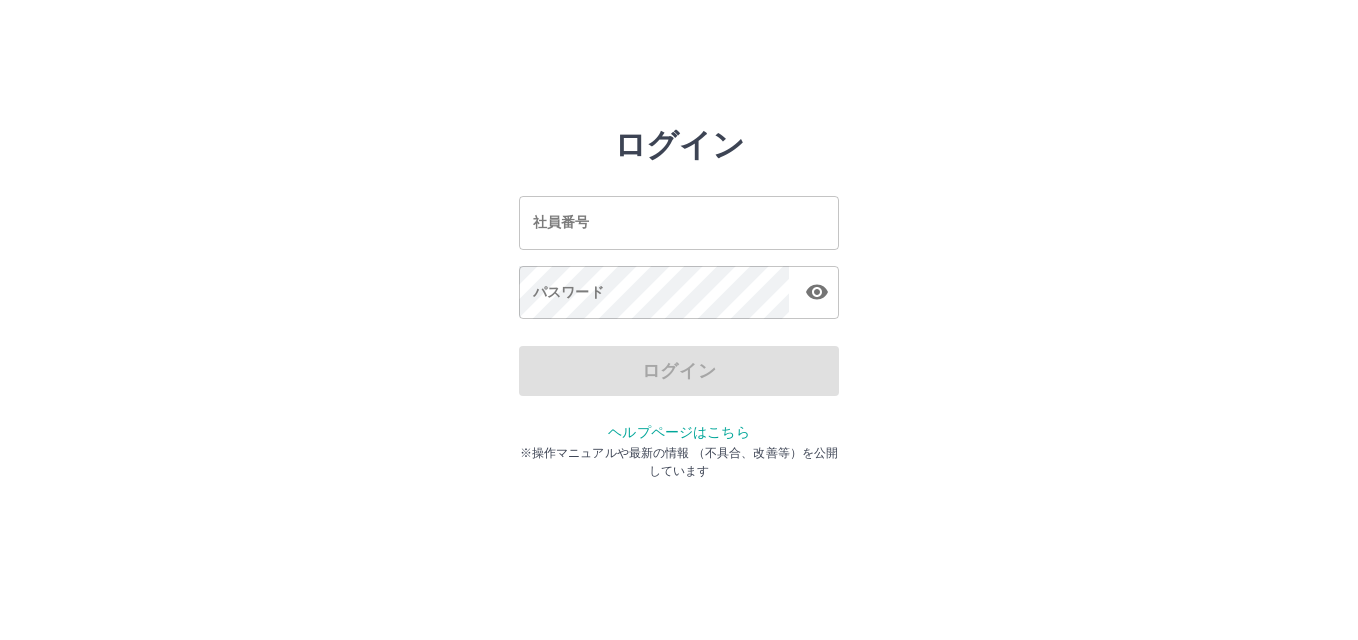 scroll, scrollTop: 0, scrollLeft: 0, axis: both 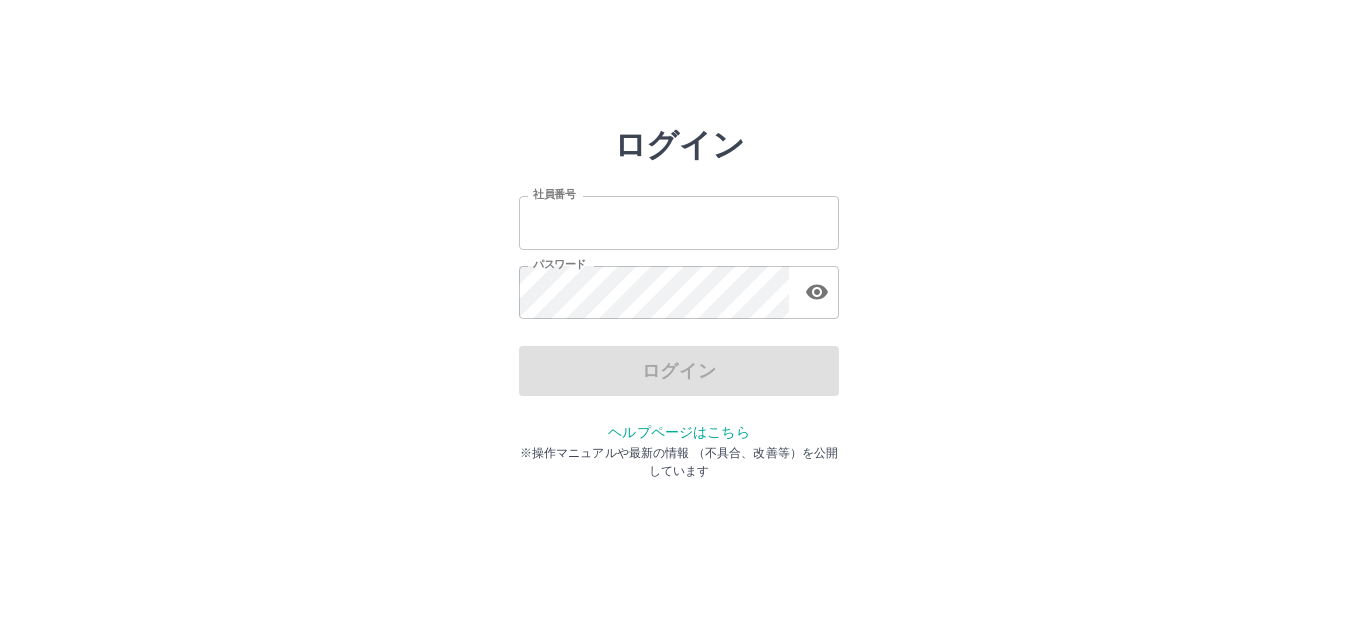 type on "*******" 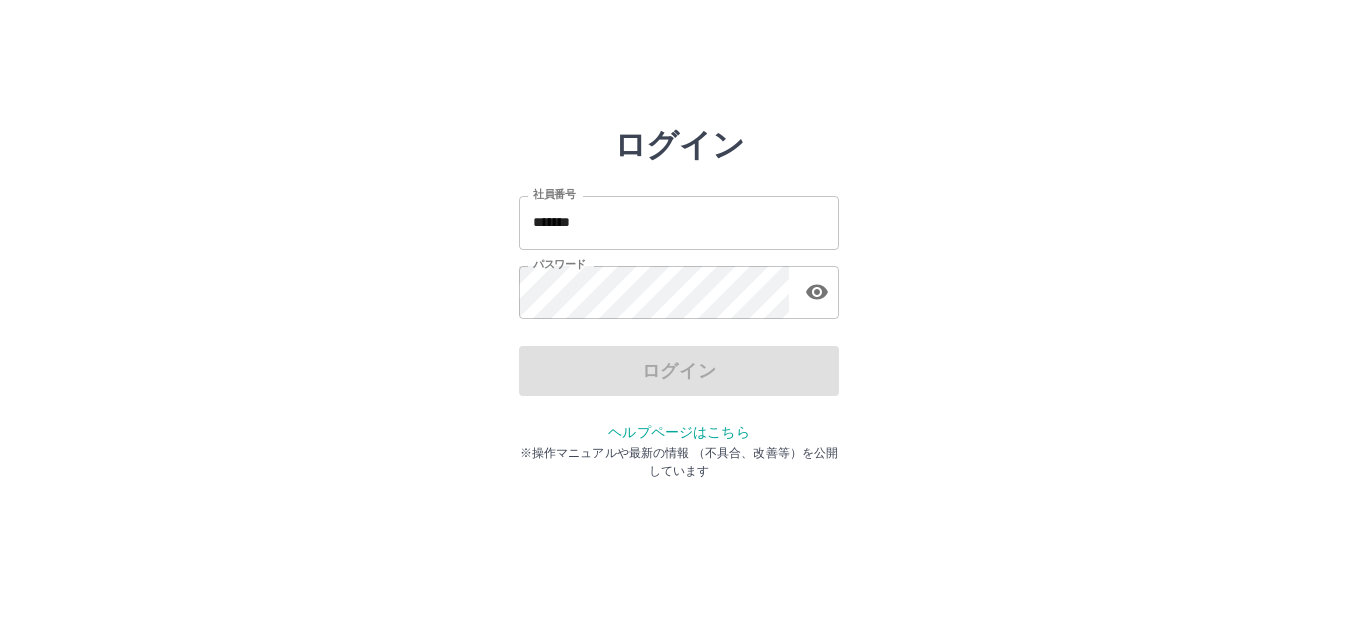 click on "*******" at bounding box center (679, 222) 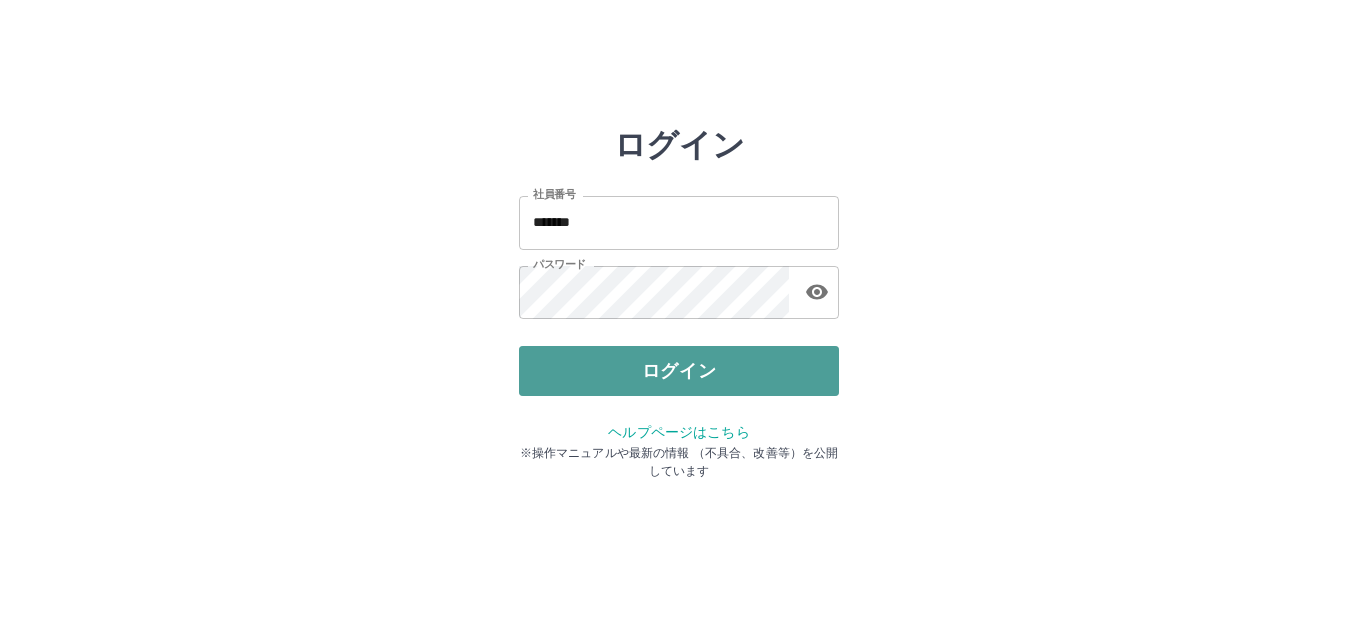 click on "ログイン" at bounding box center [679, 371] 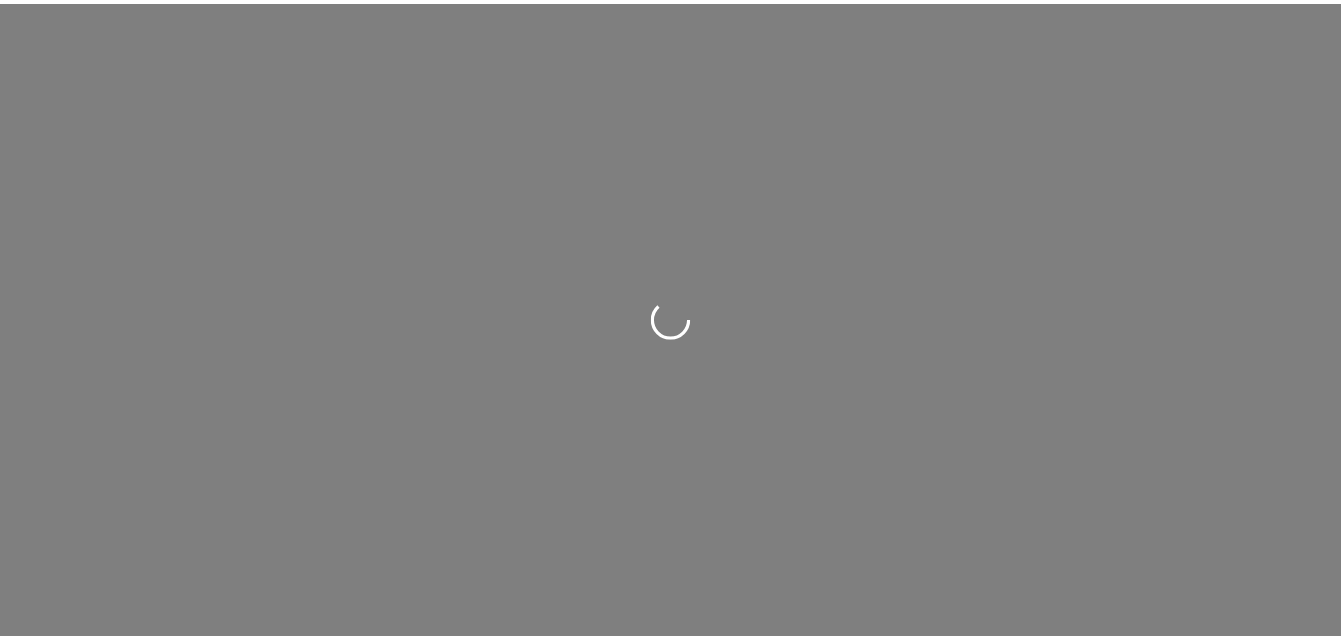scroll, scrollTop: 0, scrollLeft: 0, axis: both 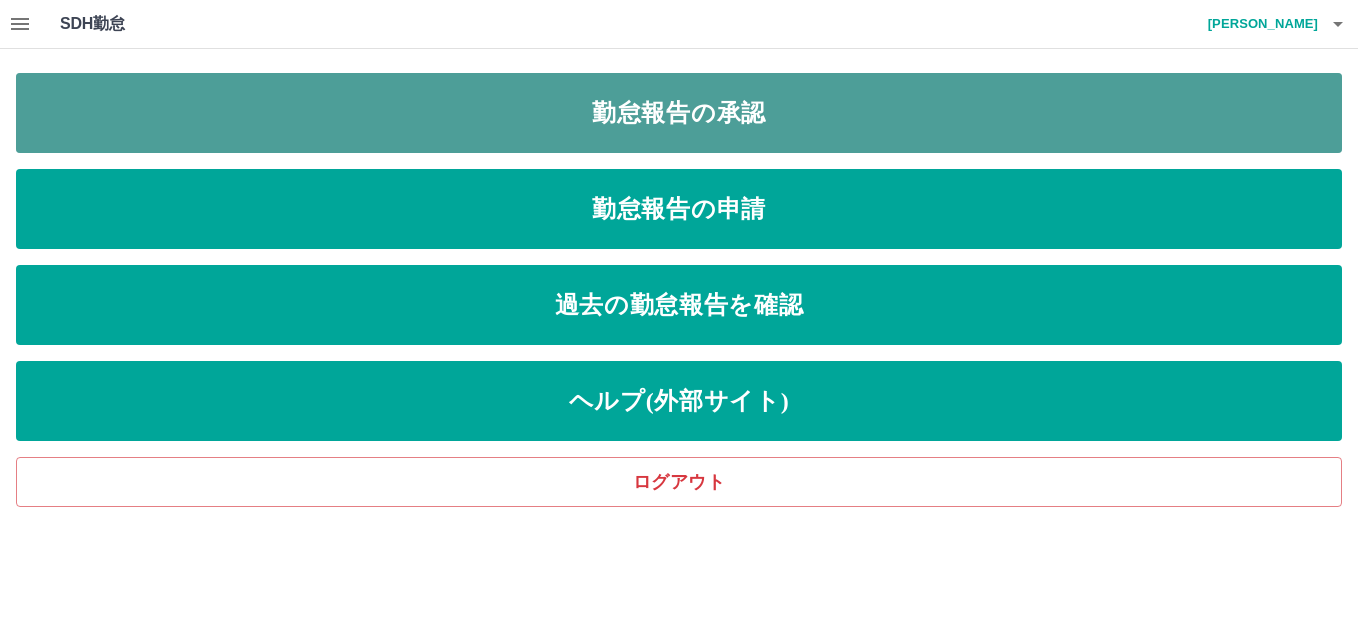 click on "勤怠報告の承認" at bounding box center [679, 113] 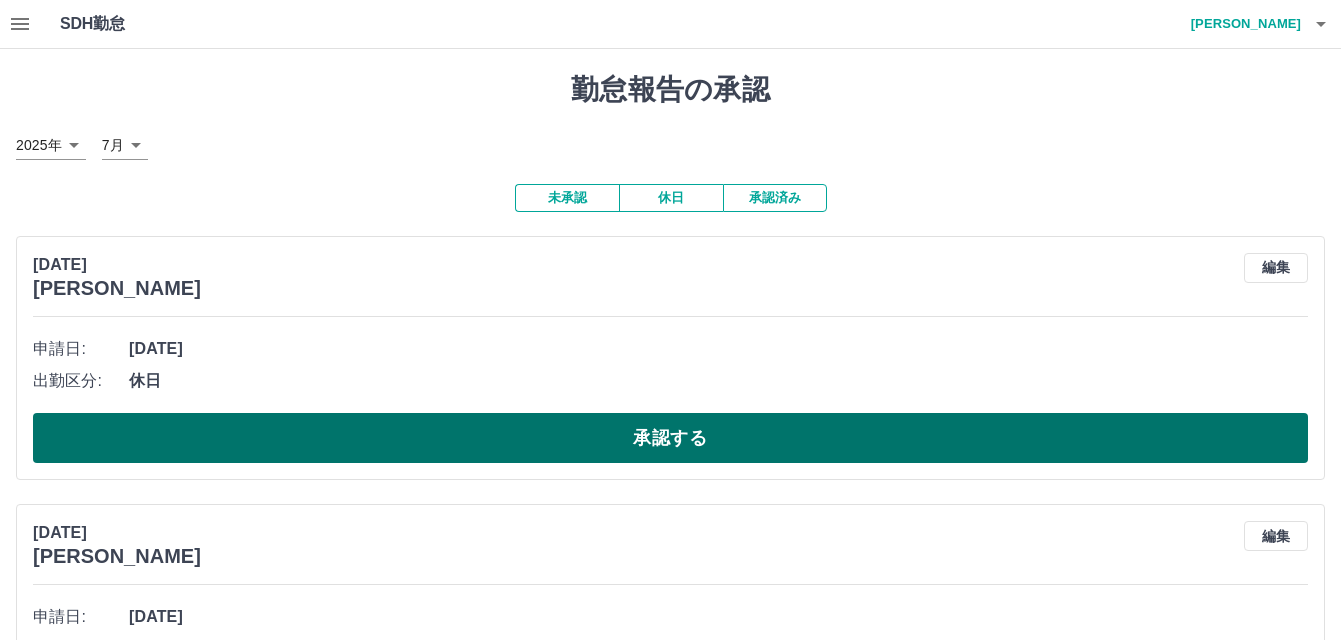 click on "承認する" at bounding box center (670, 438) 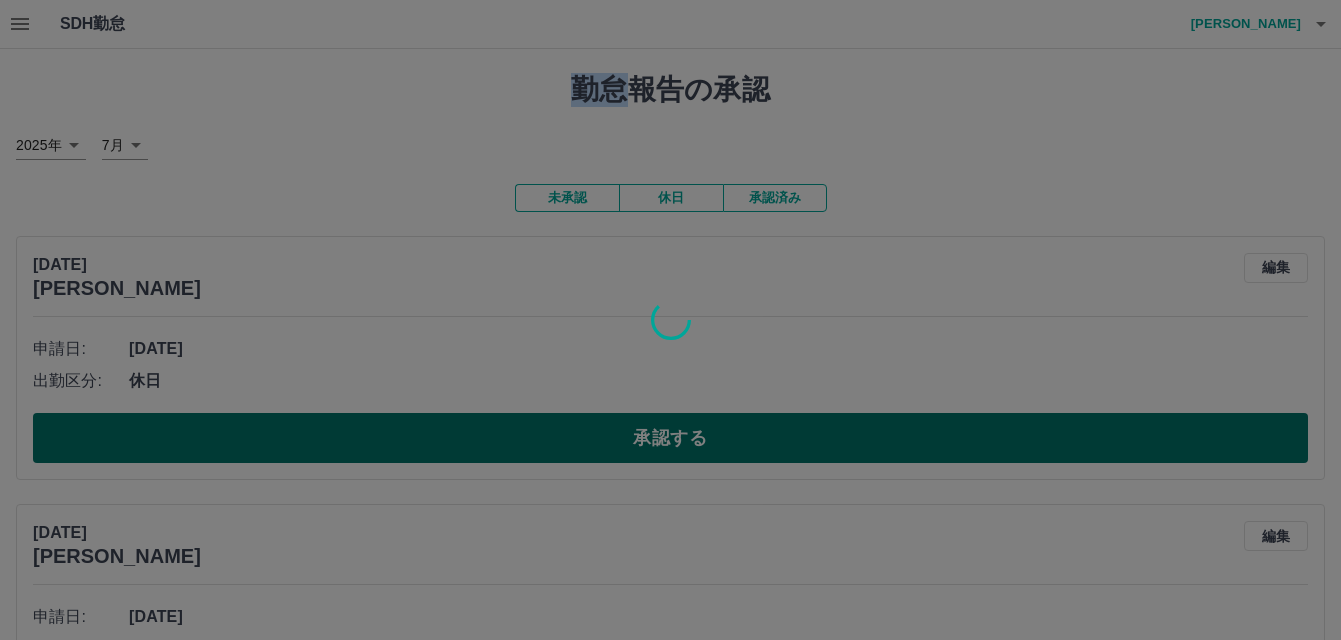click at bounding box center (670, 320) 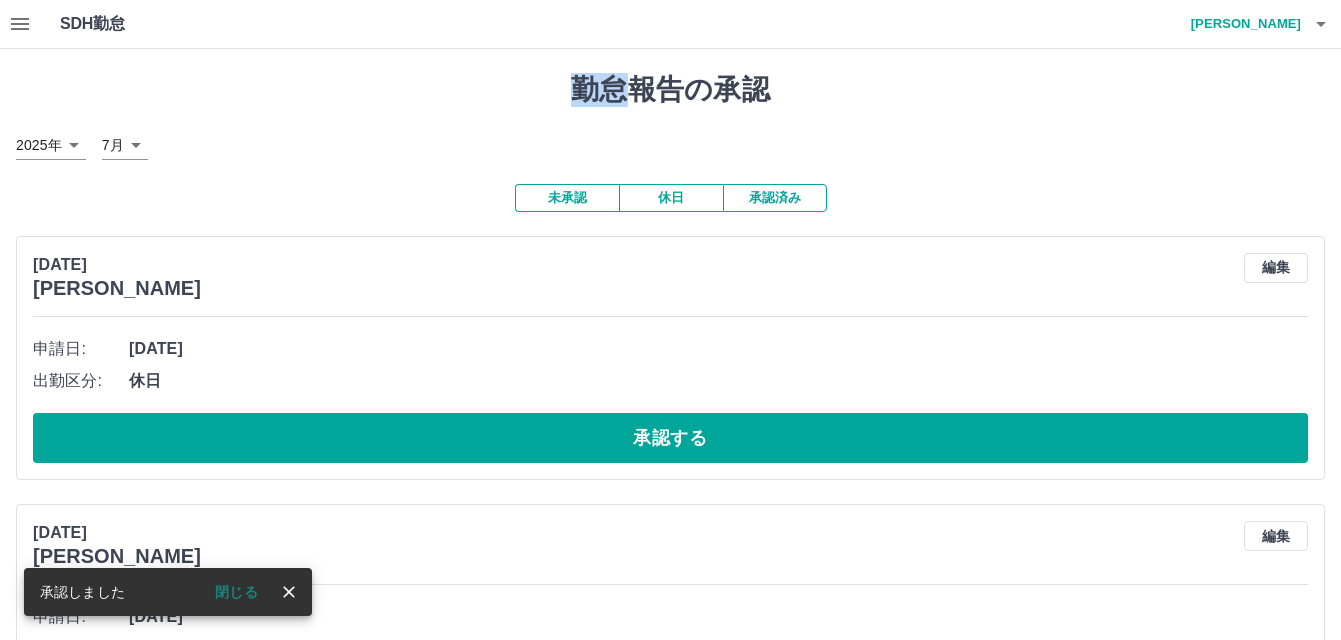 click 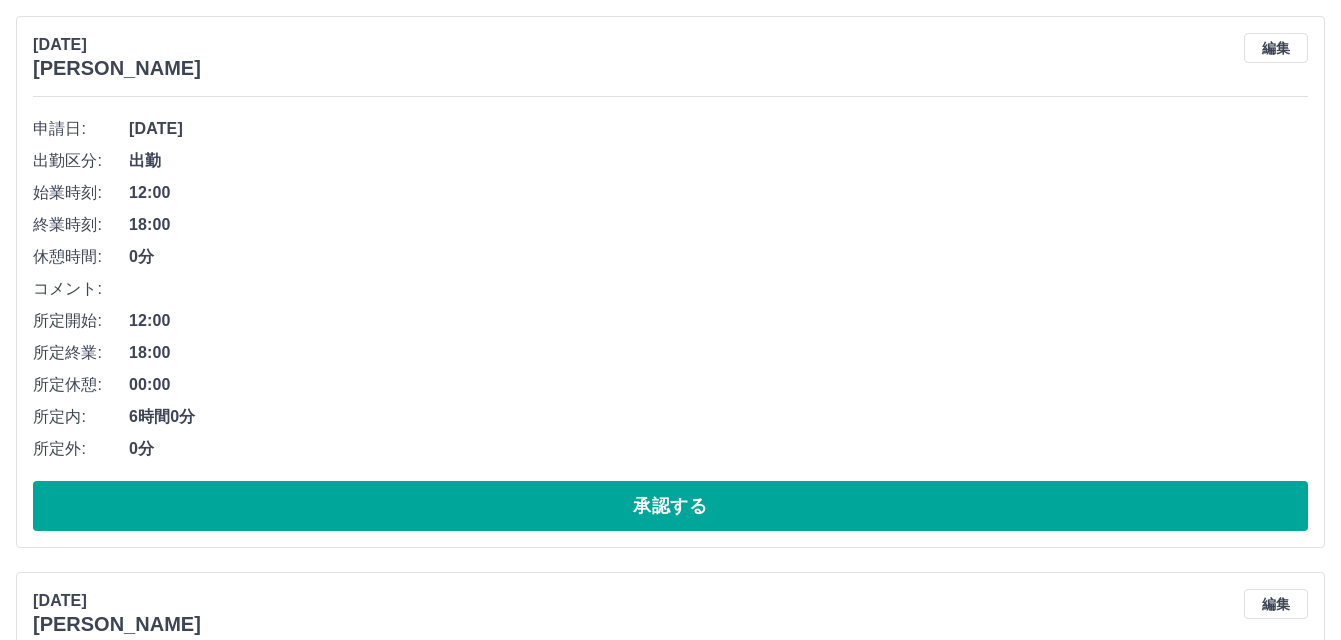 scroll, scrollTop: 500, scrollLeft: 0, axis: vertical 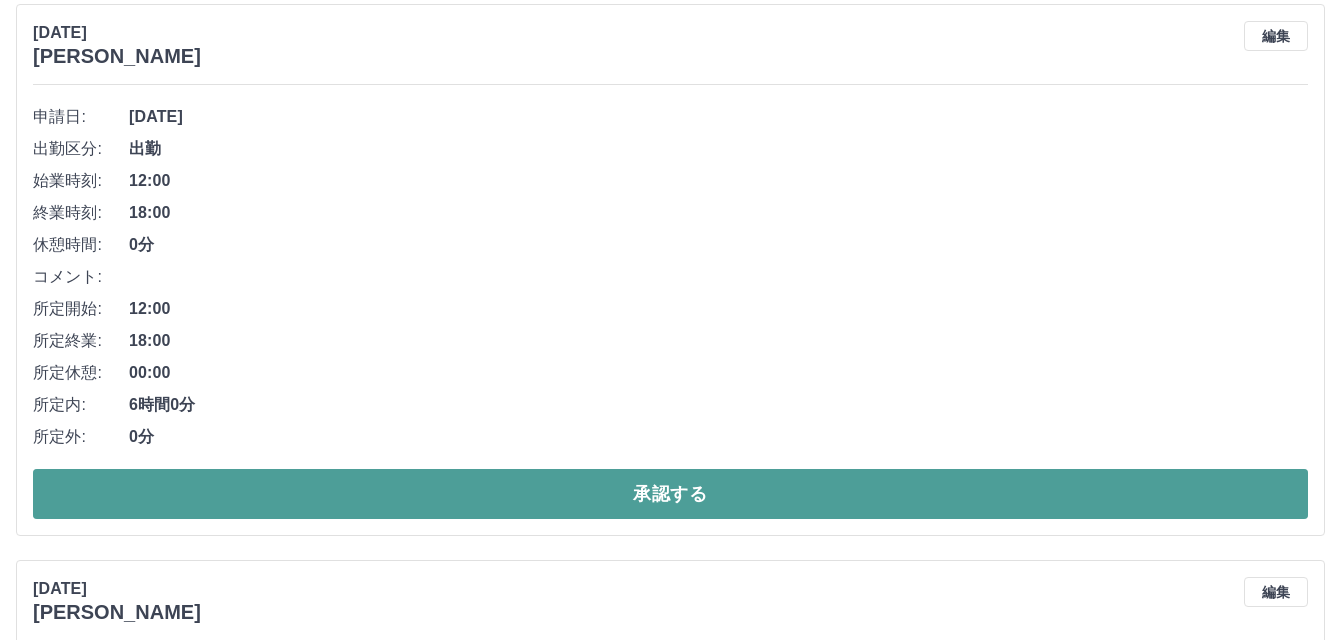 click on "承認する" at bounding box center [670, 494] 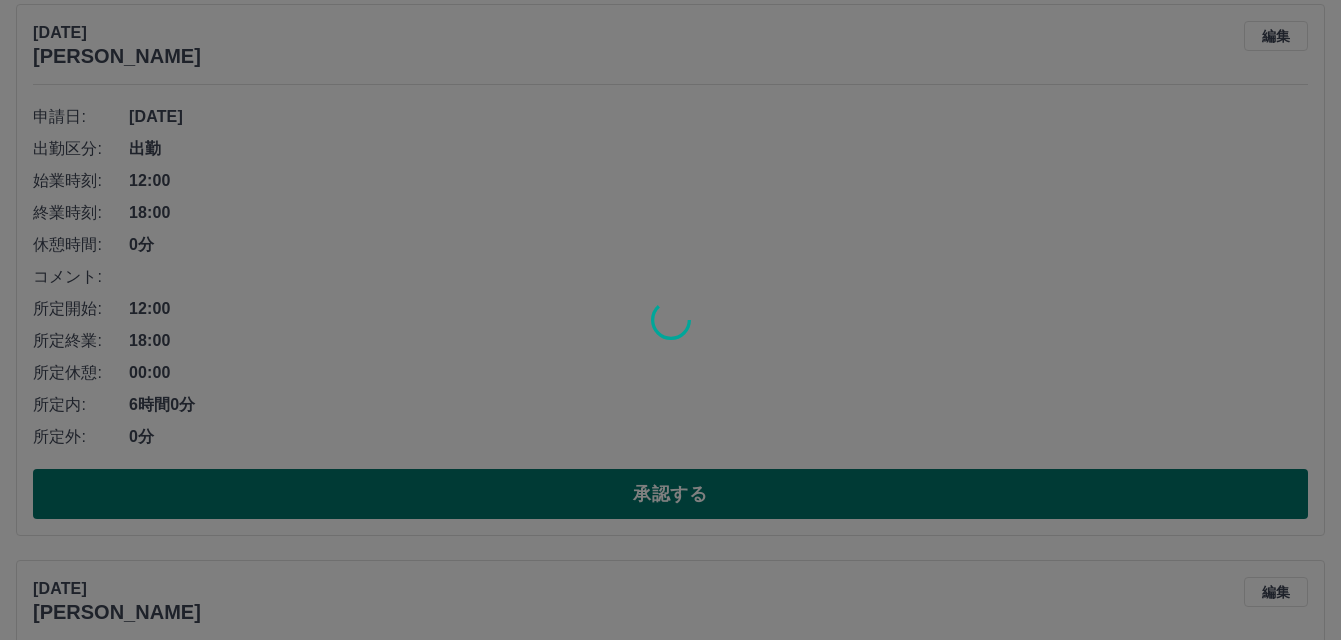 click at bounding box center [670, 320] 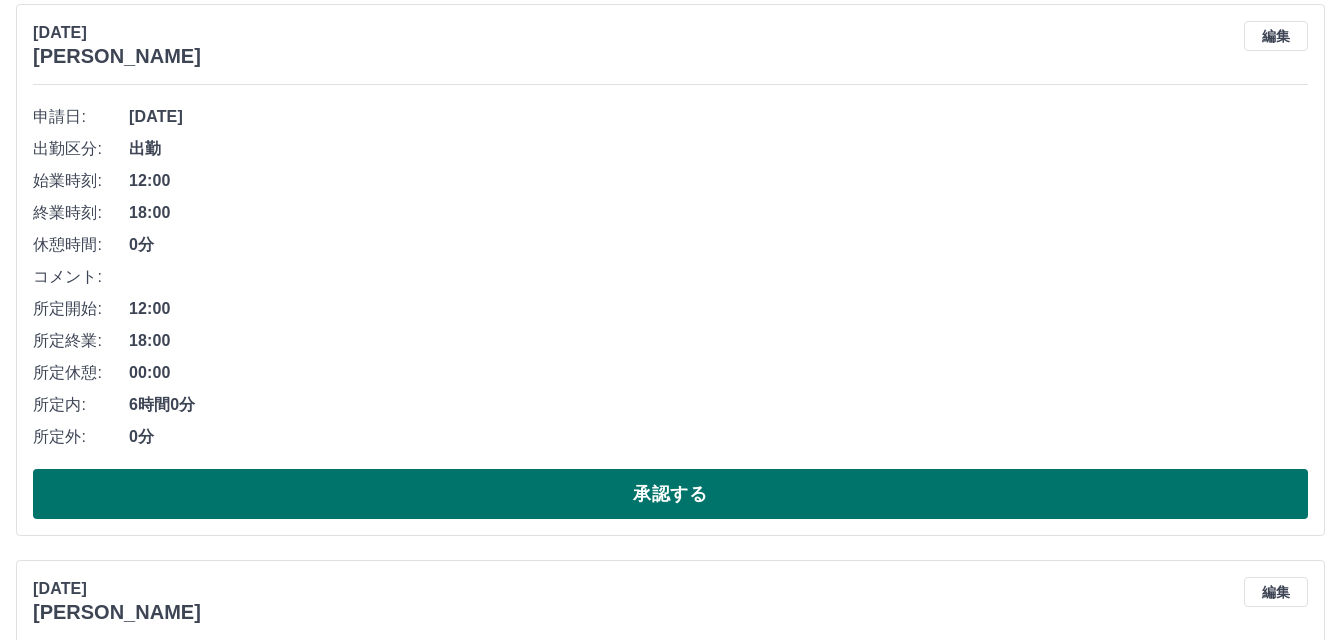 scroll, scrollTop: 0, scrollLeft: 0, axis: both 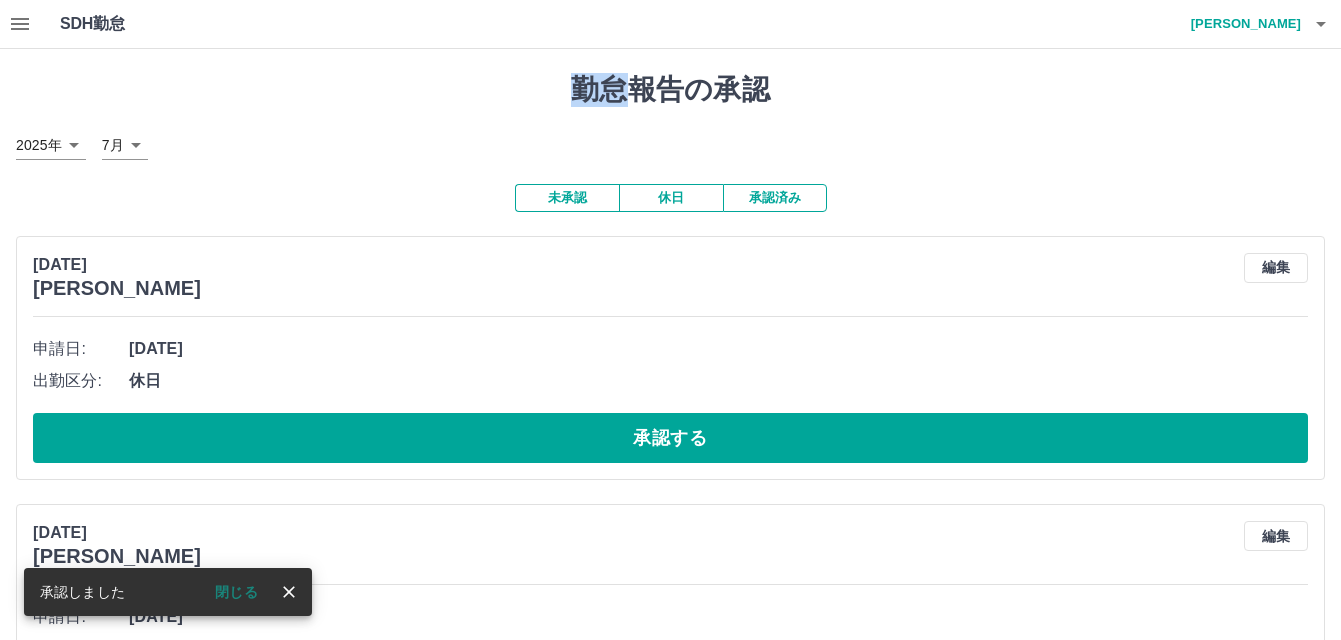click 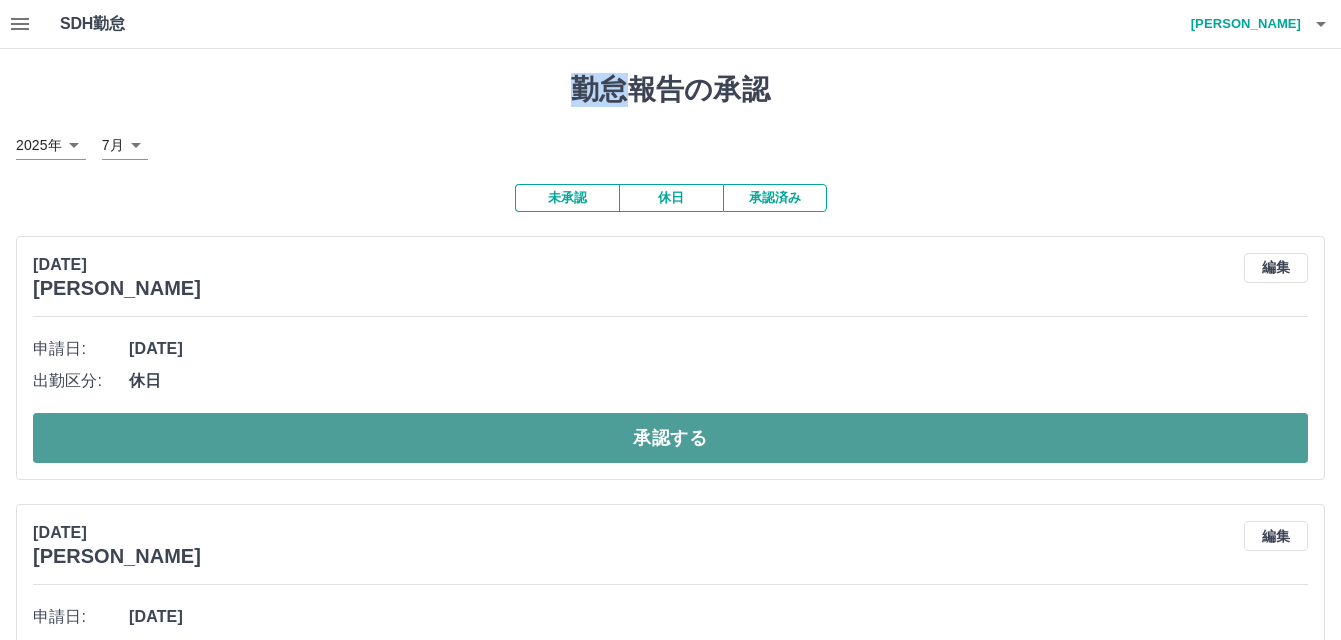 click on "承認する" at bounding box center (670, 438) 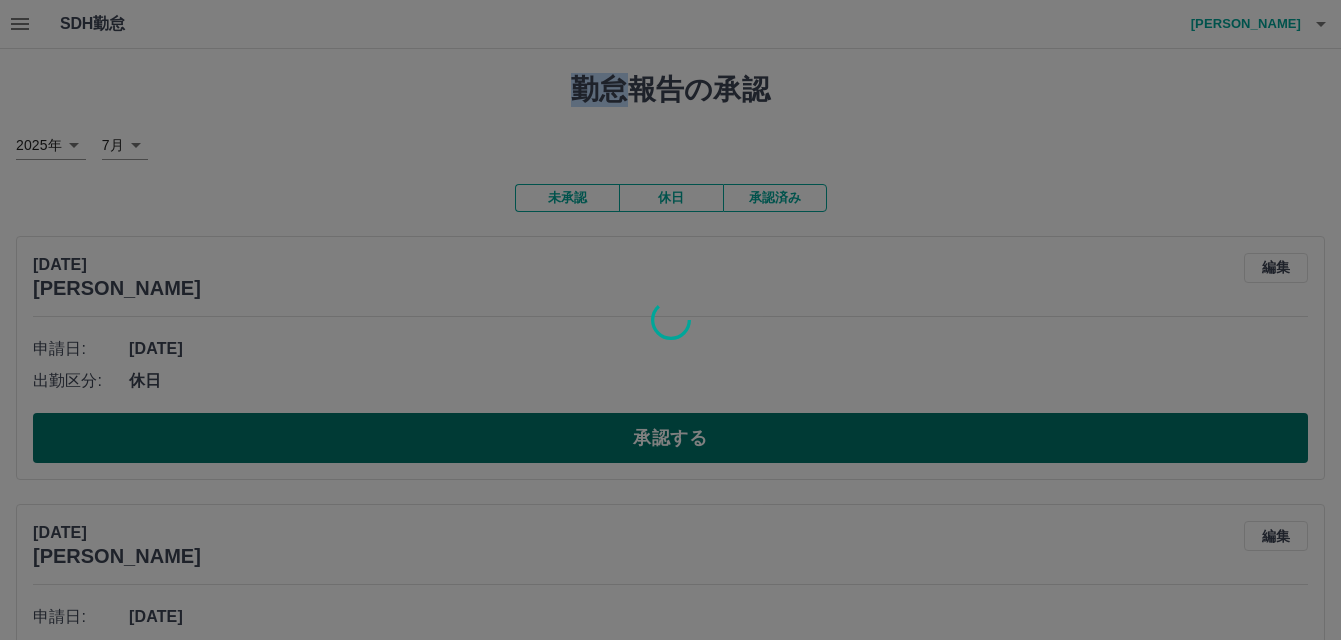 click at bounding box center [670, 320] 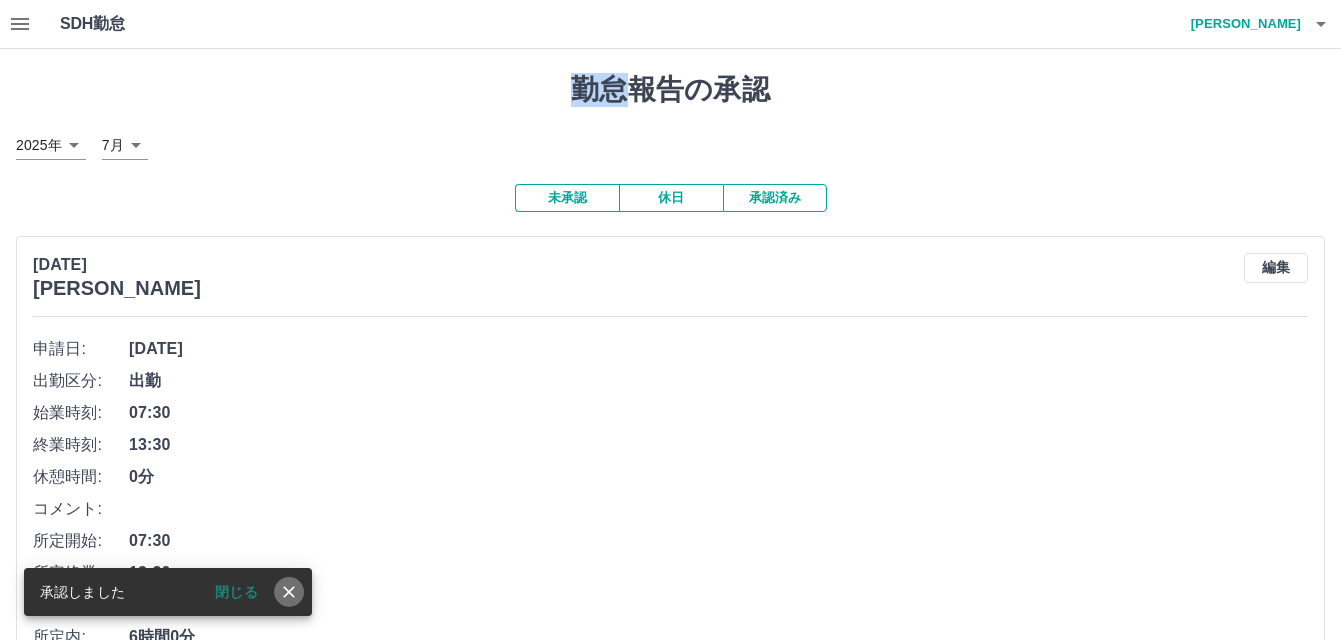 click 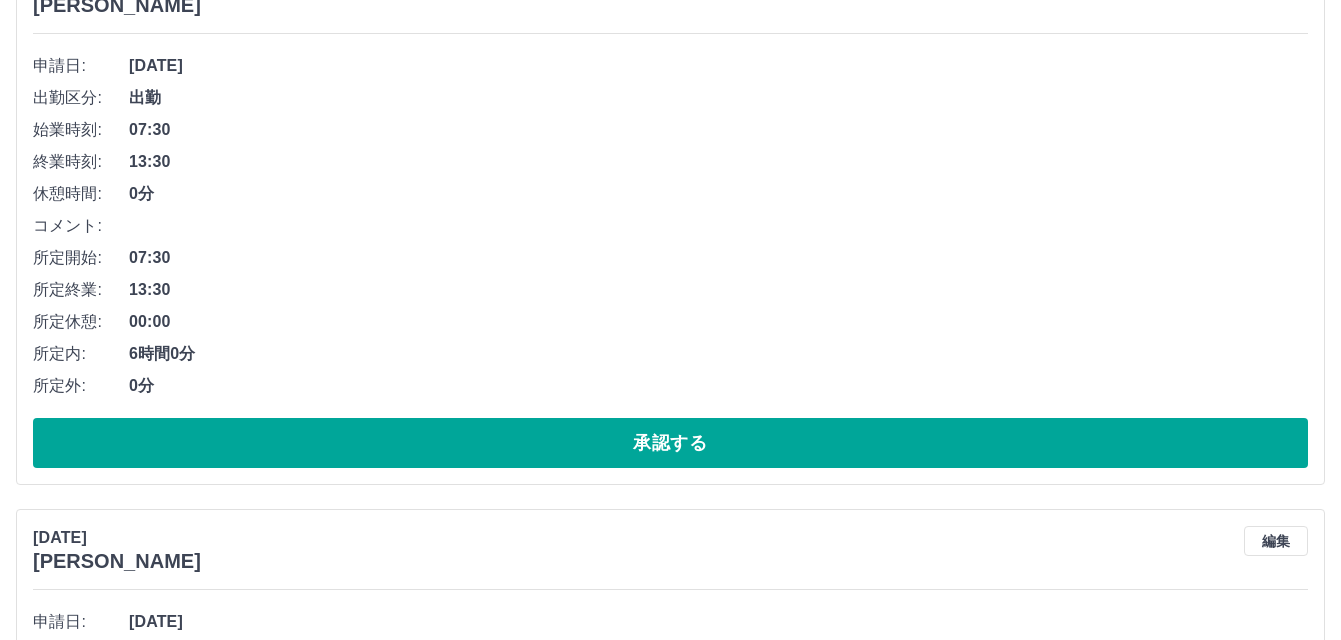 scroll, scrollTop: 300, scrollLeft: 0, axis: vertical 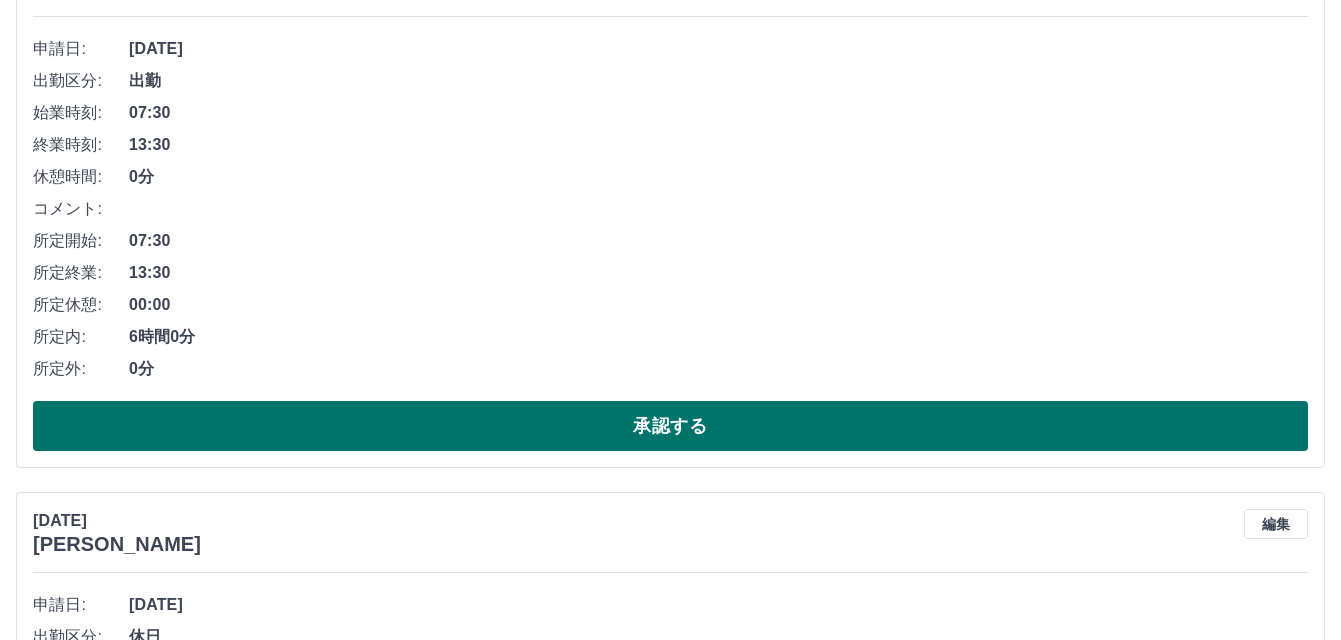 click on "承認する" at bounding box center [670, 426] 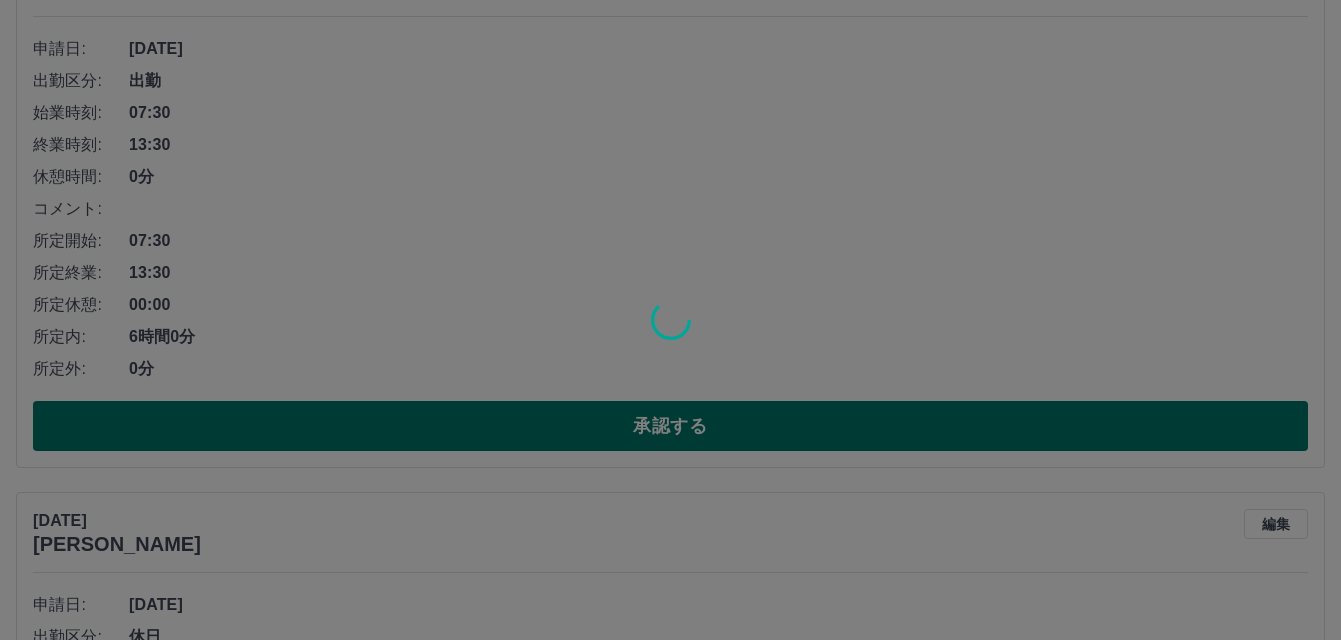 click at bounding box center (670, 320) 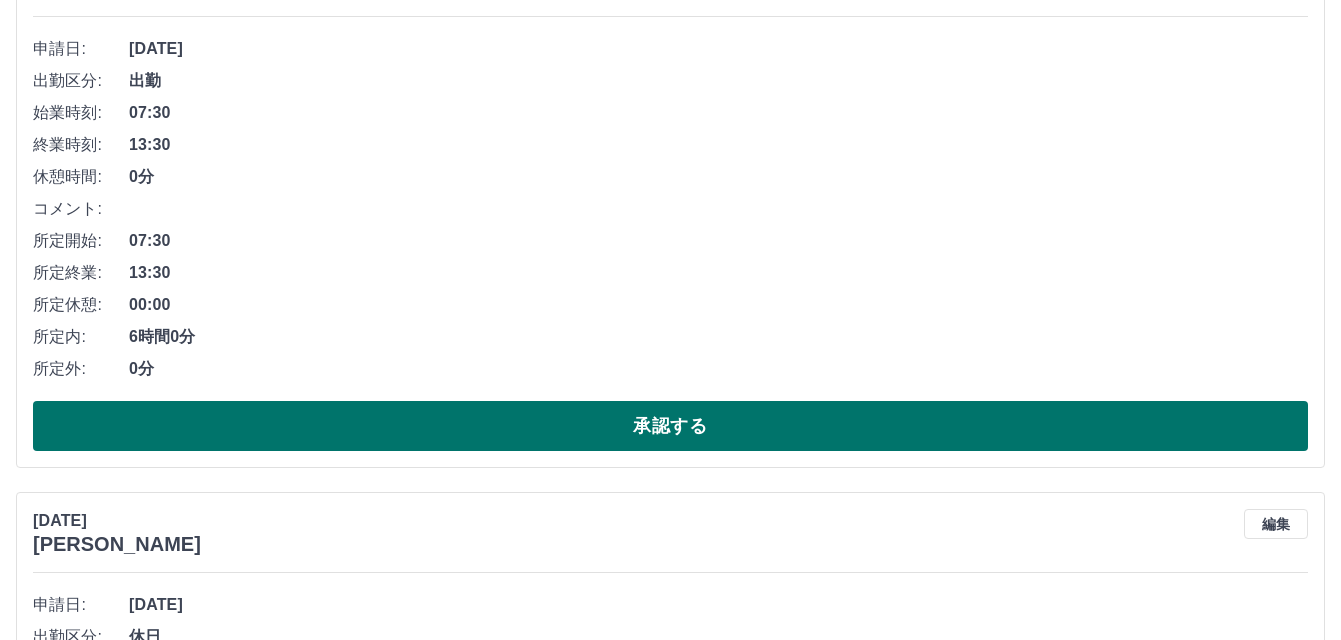 scroll, scrollTop: 0, scrollLeft: 0, axis: both 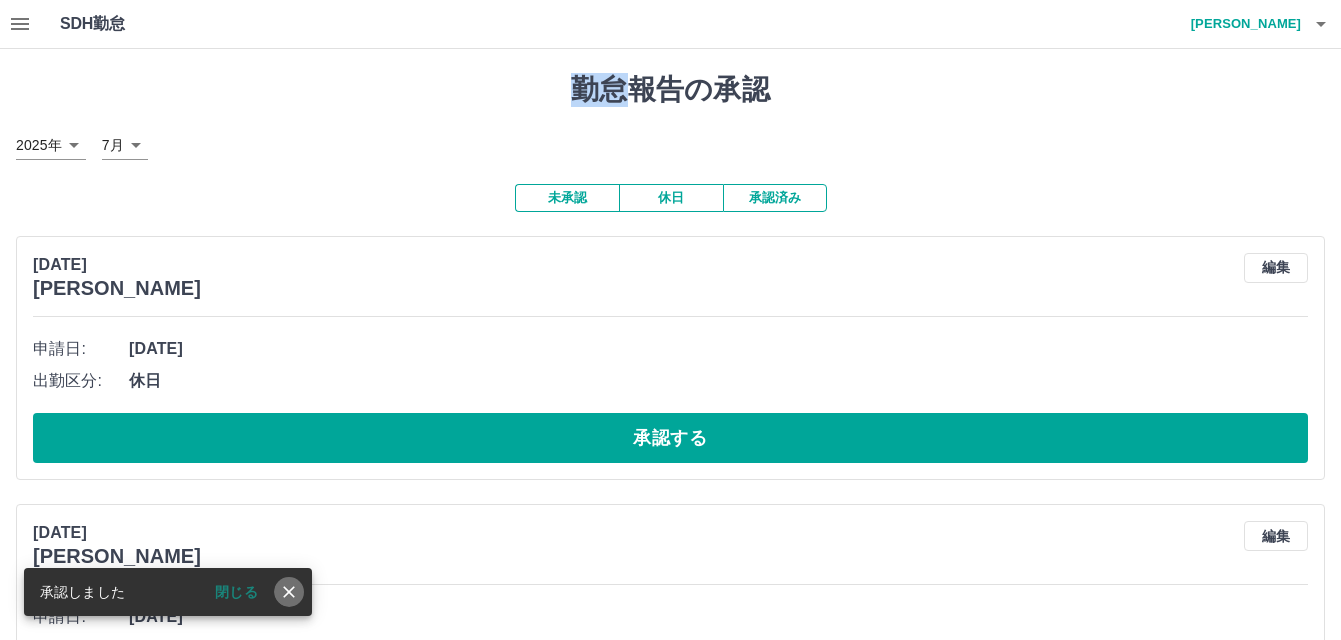 click 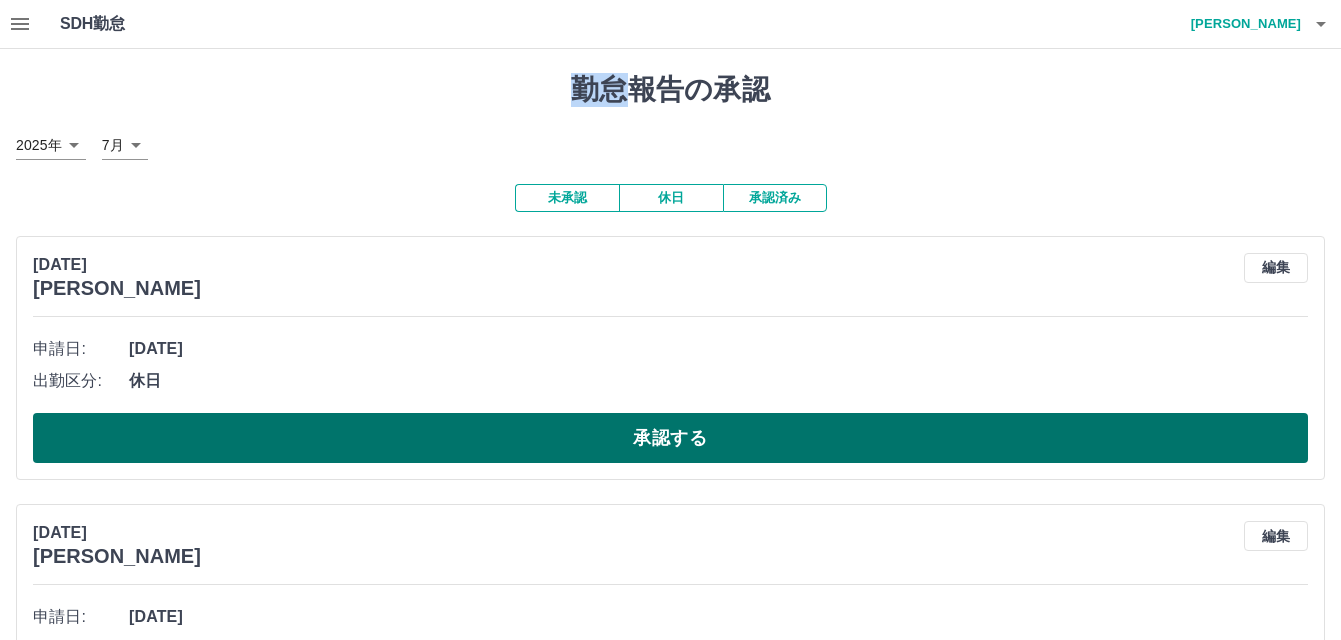 click on "承認する" at bounding box center (670, 438) 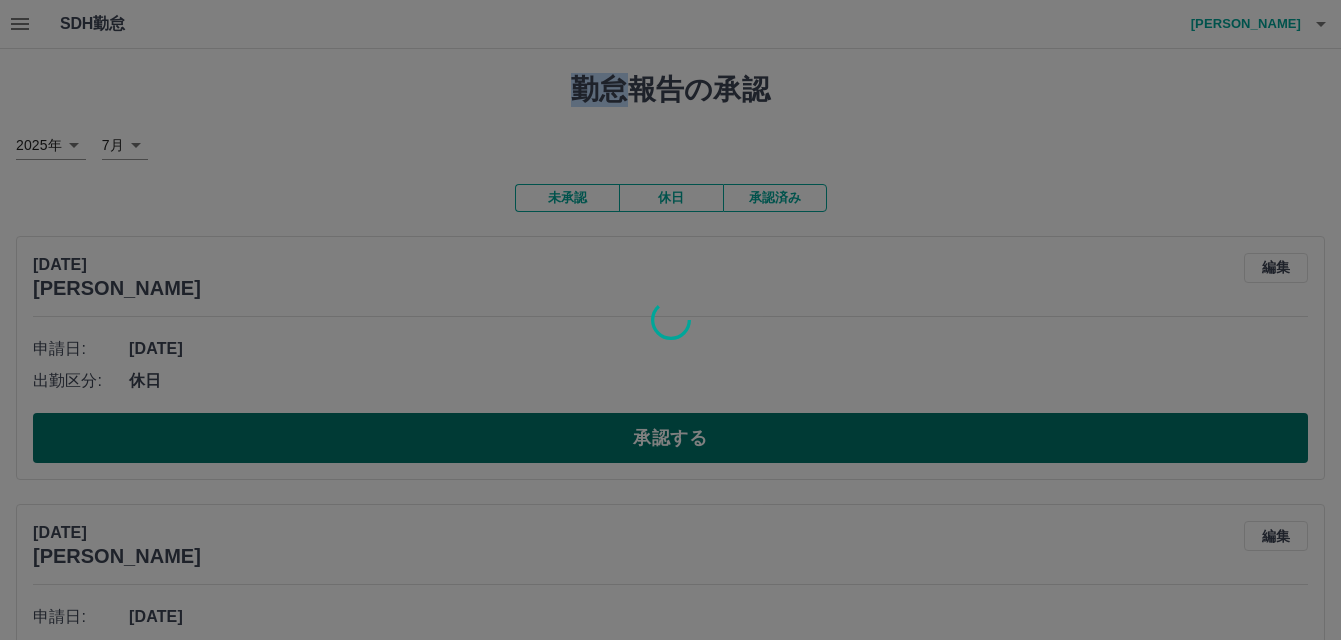 click at bounding box center (670, 320) 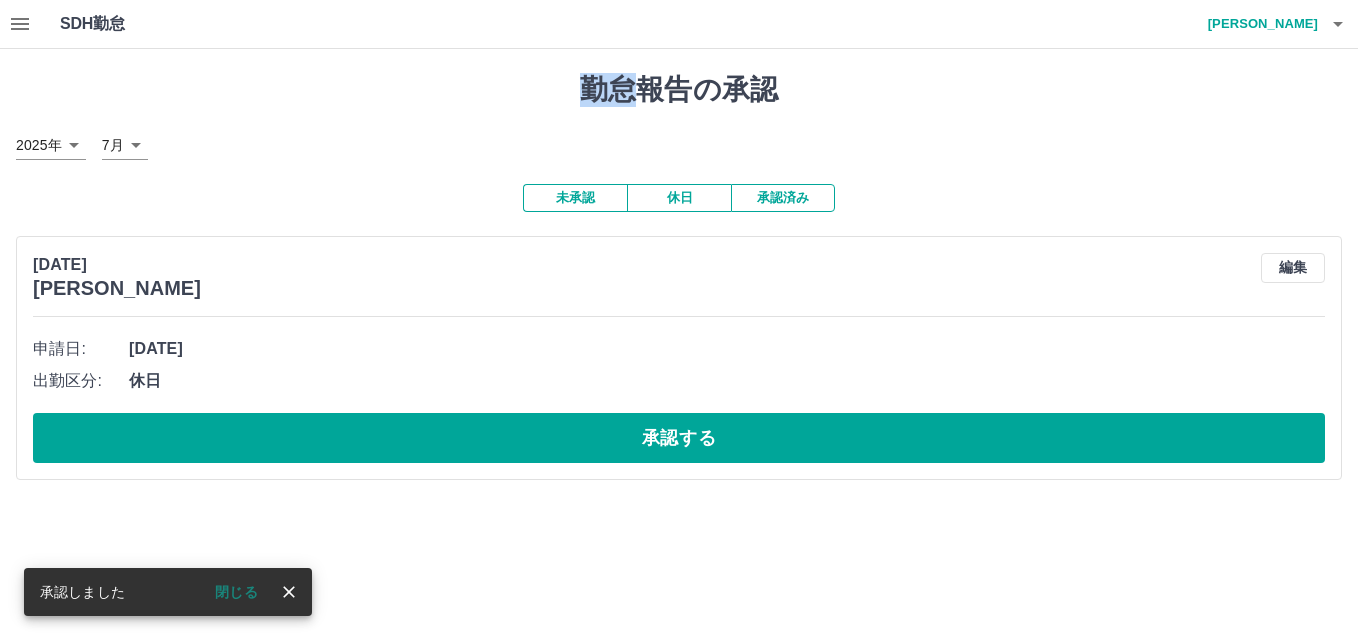 click 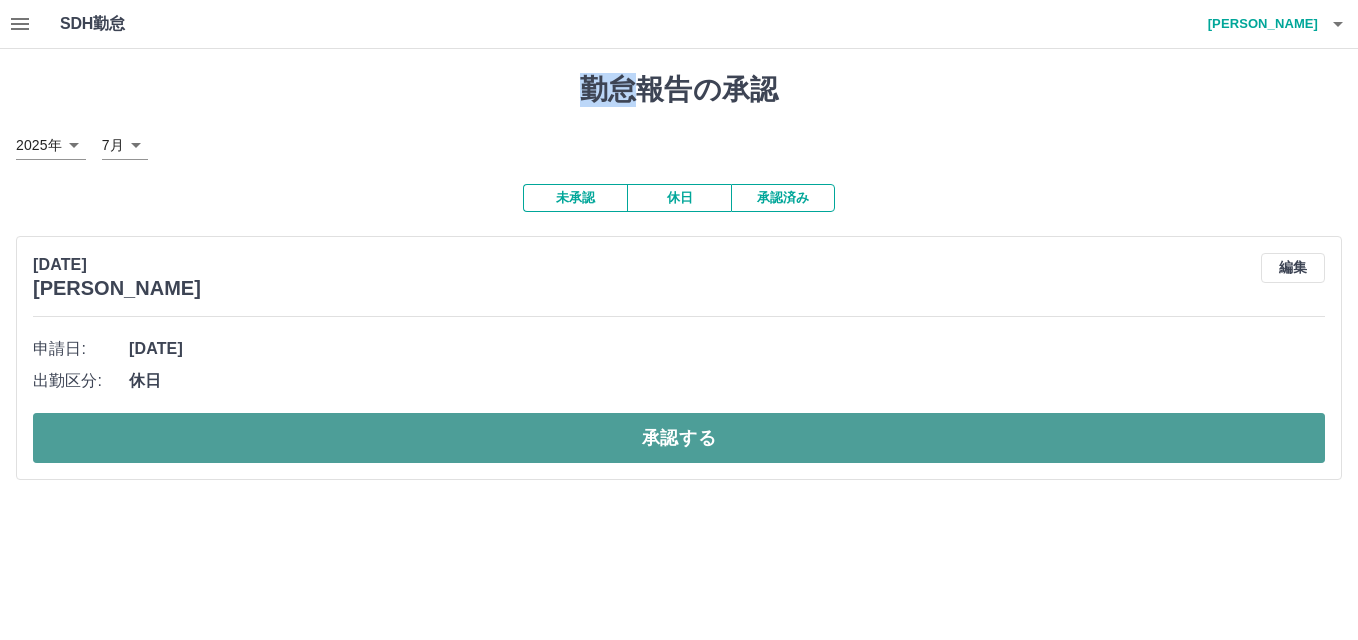 click on "承認する" at bounding box center (679, 438) 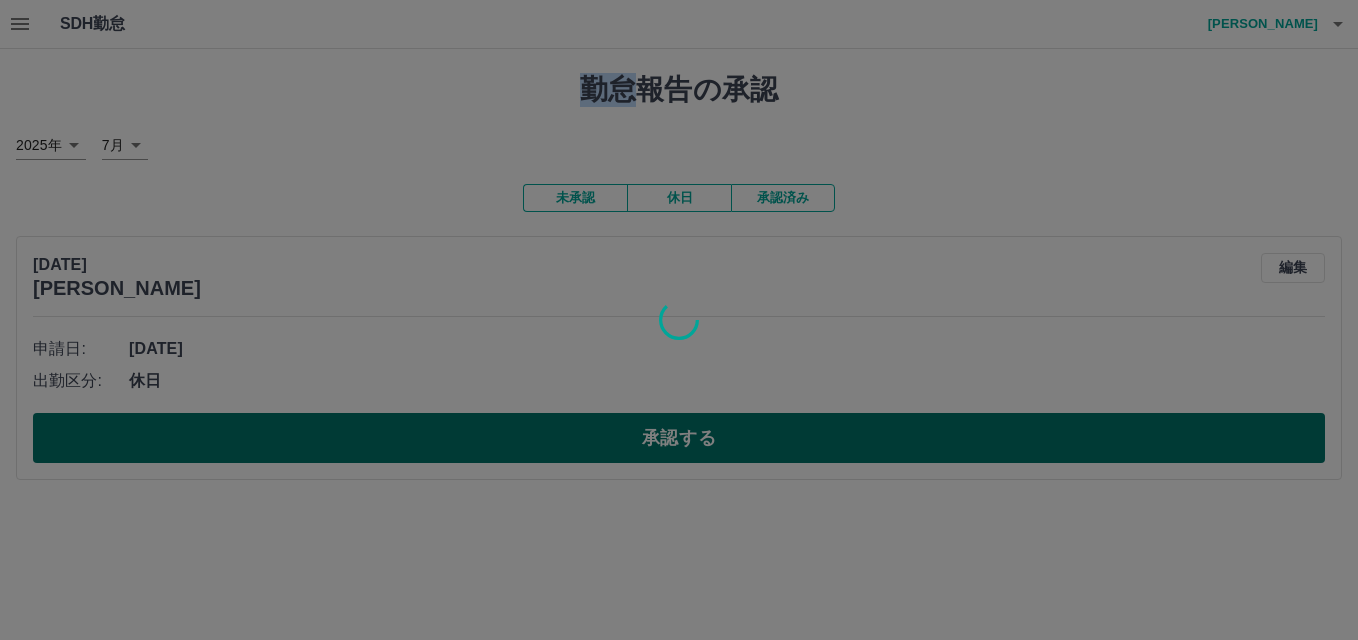 click at bounding box center [679, 320] 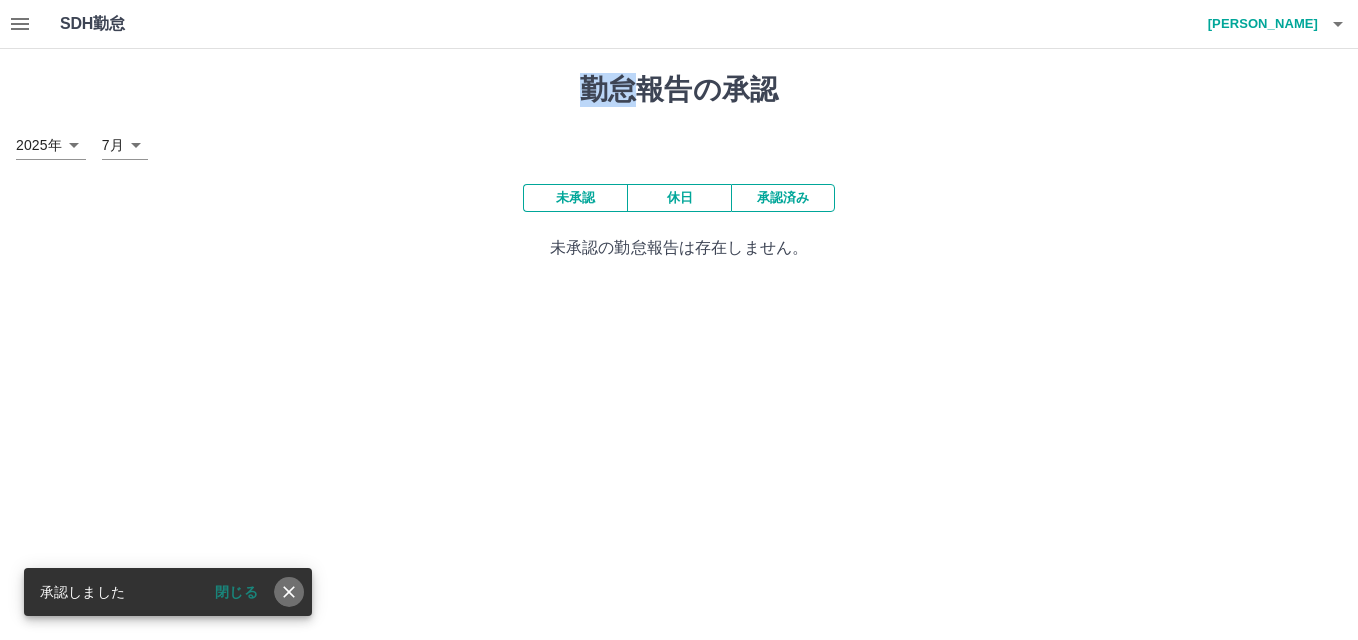 click 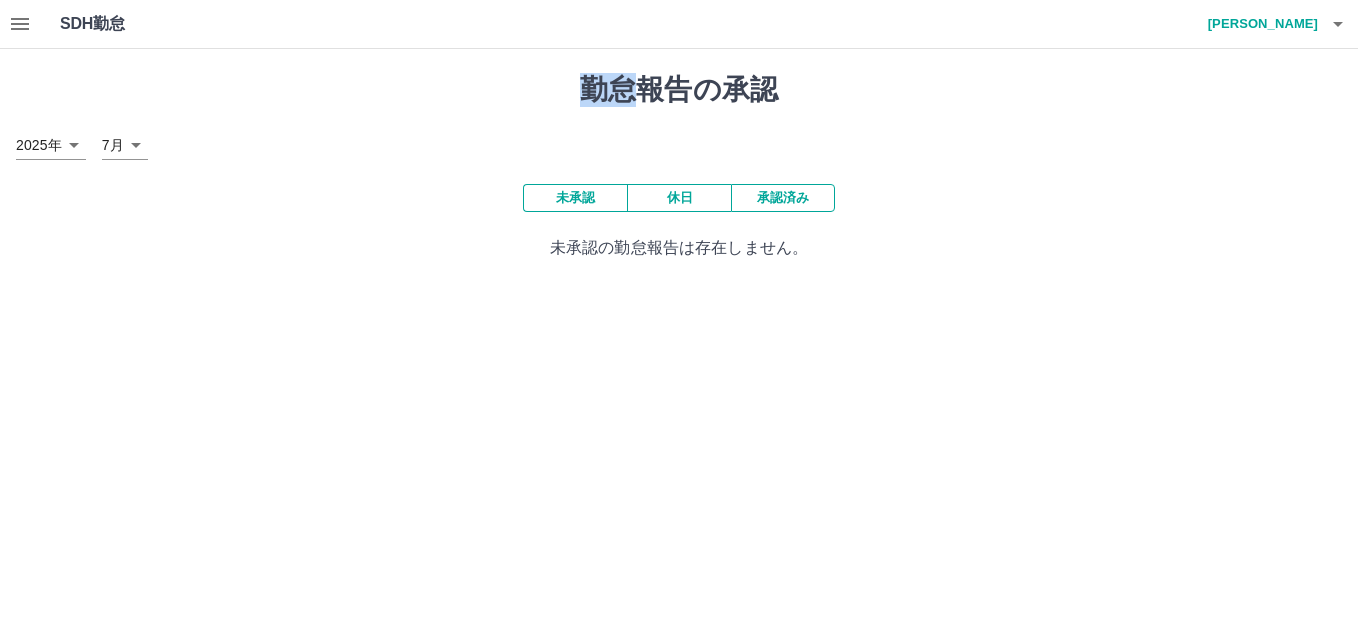 click on "承認済み" at bounding box center [783, 198] 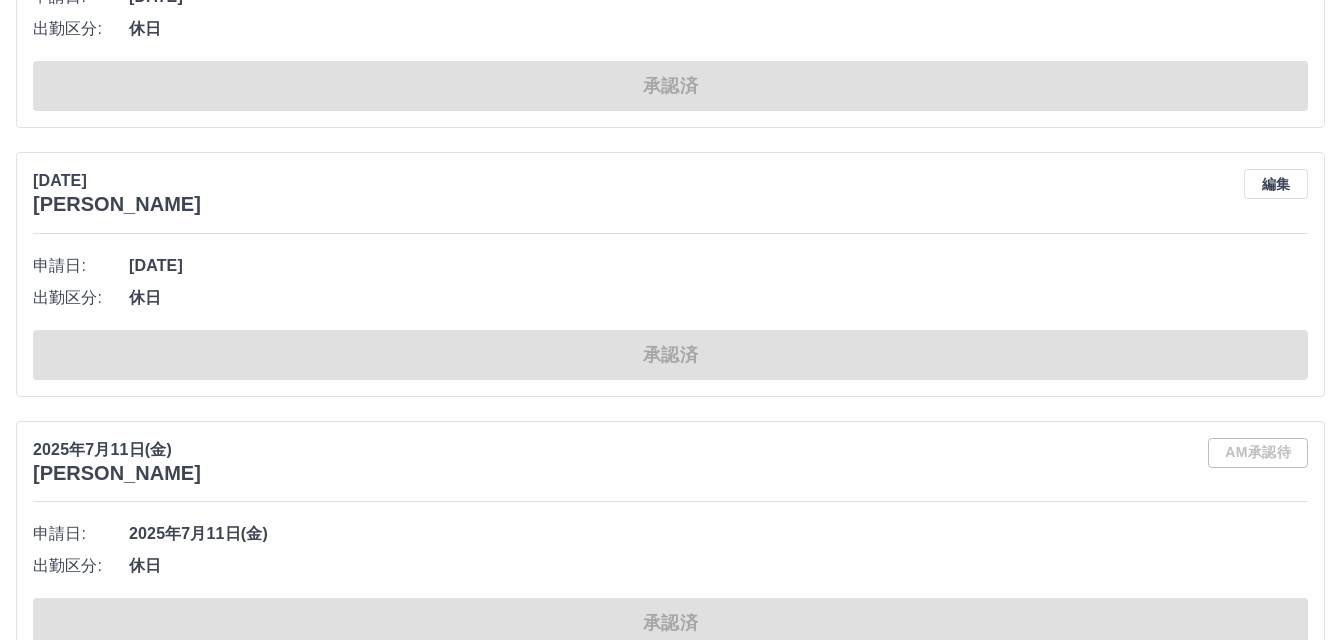 scroll, scrollTop: 2000, scrollLeft: 0, axis: vertical 